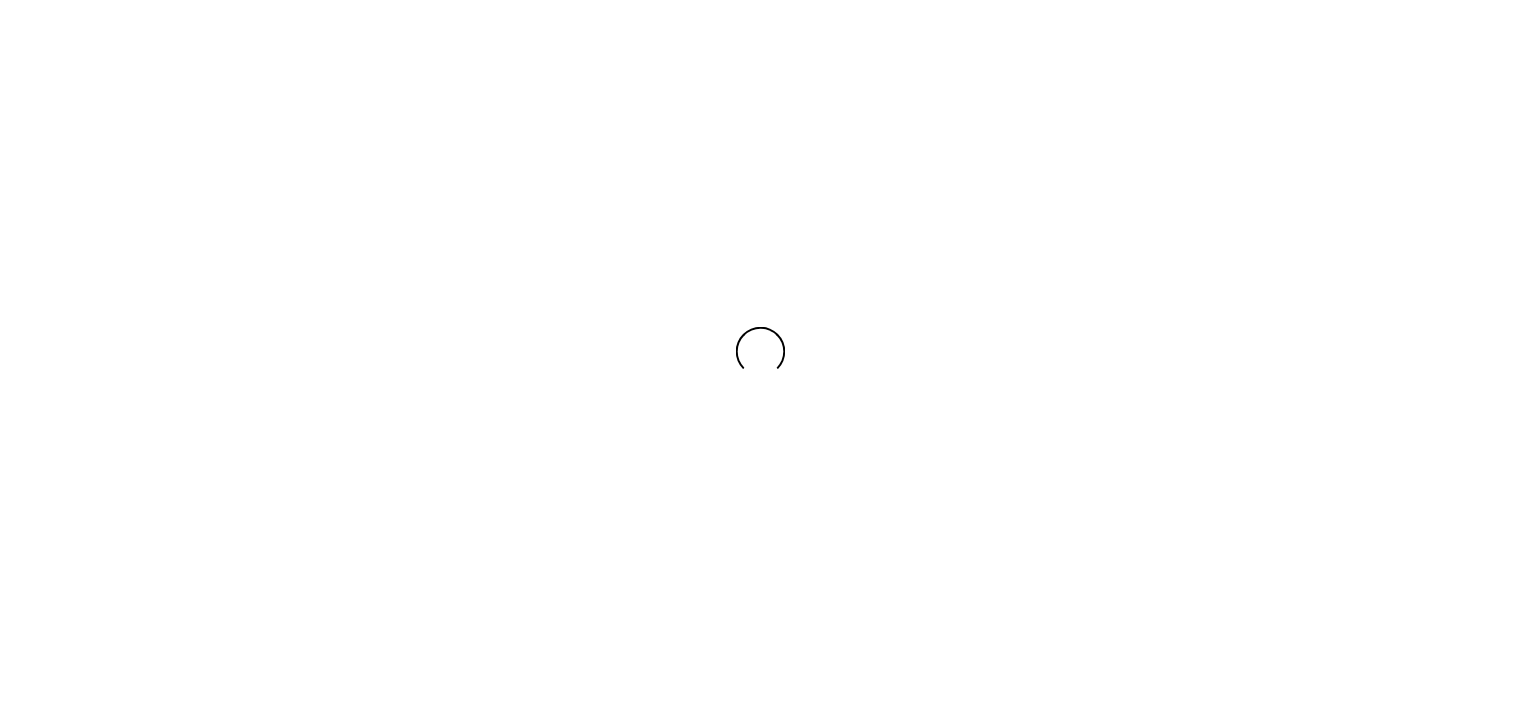 scroll, scrollTop: 0, scrollLeft: 0, axis: both 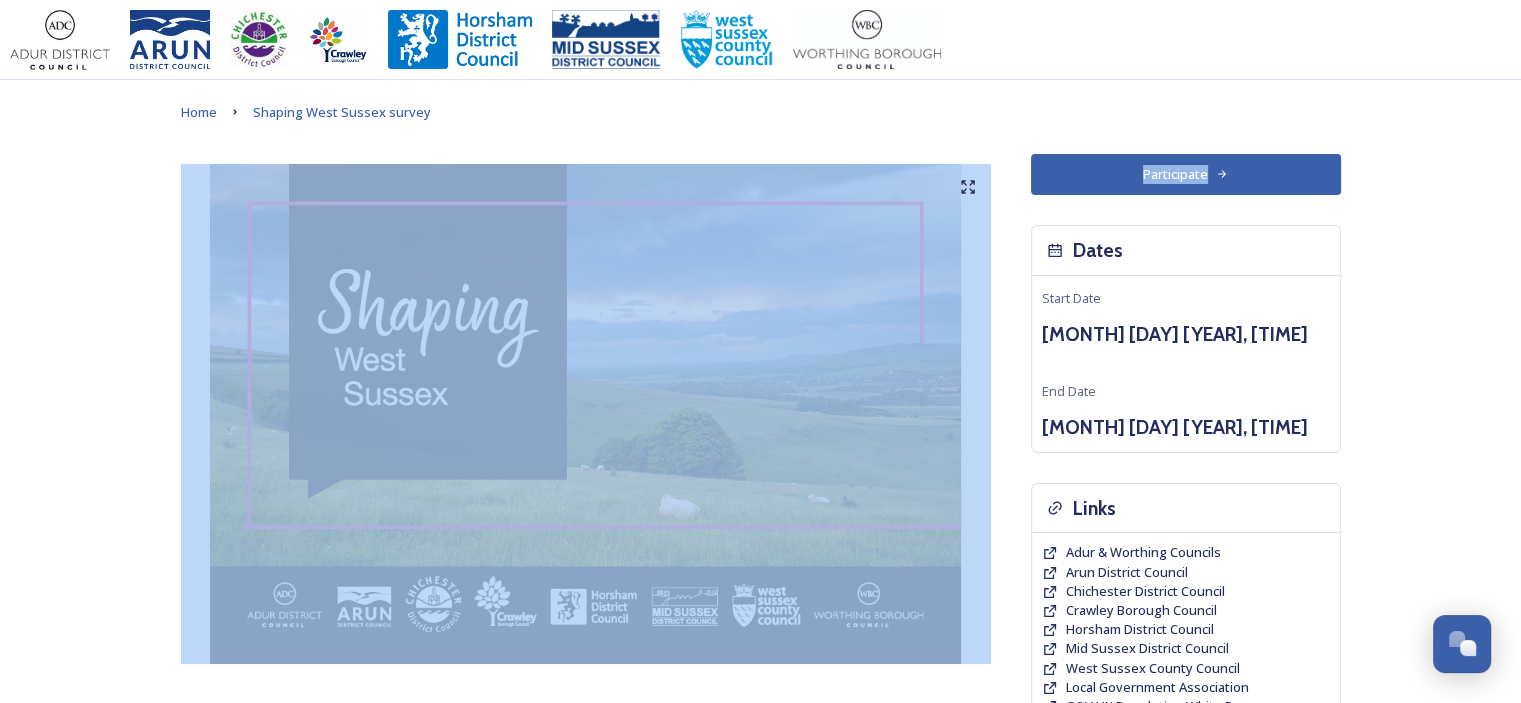 drag, startPoint x: 1524, startPoint y: 111, endPoint x: 1529, endPoint y: 181, distance: 70.178345 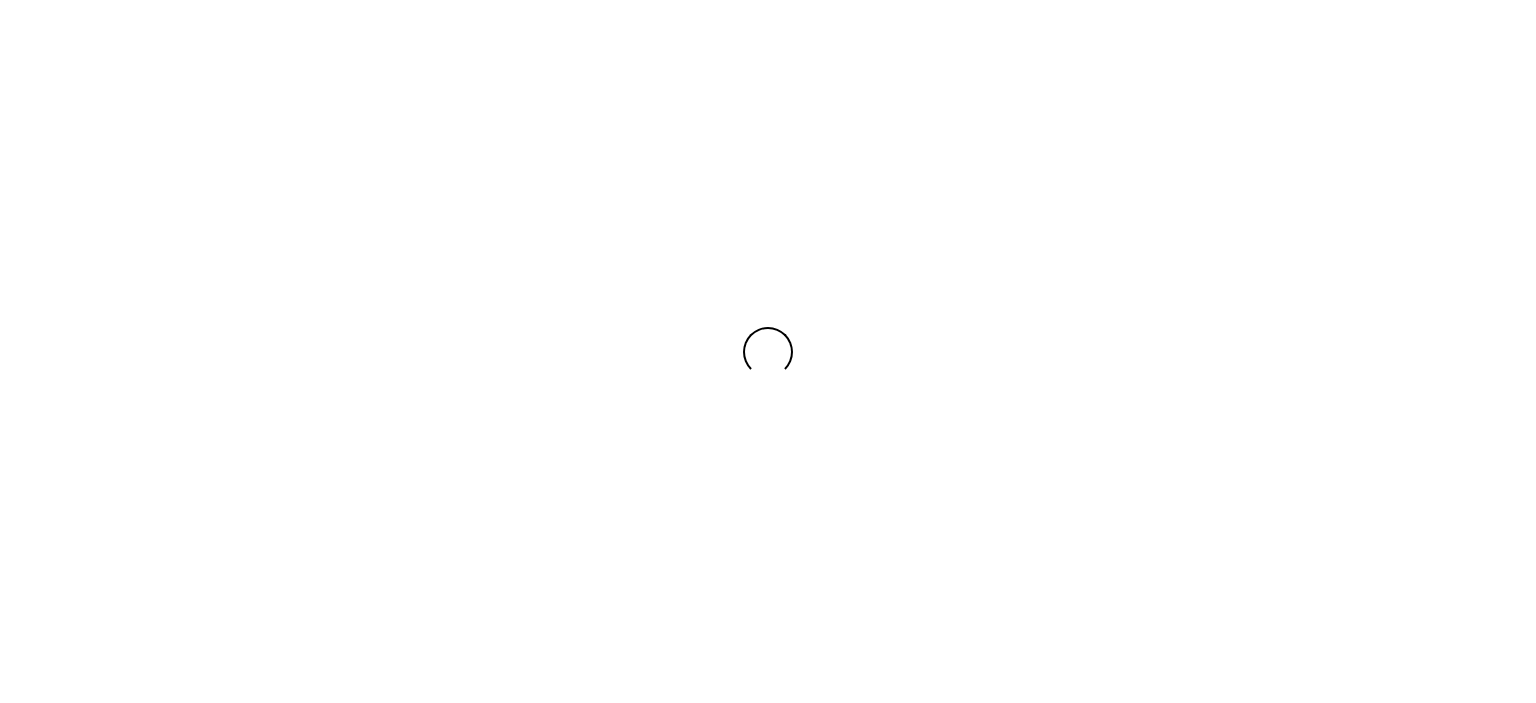 scroll, scrollTop: 0, scrollLeft: 0, axis: both 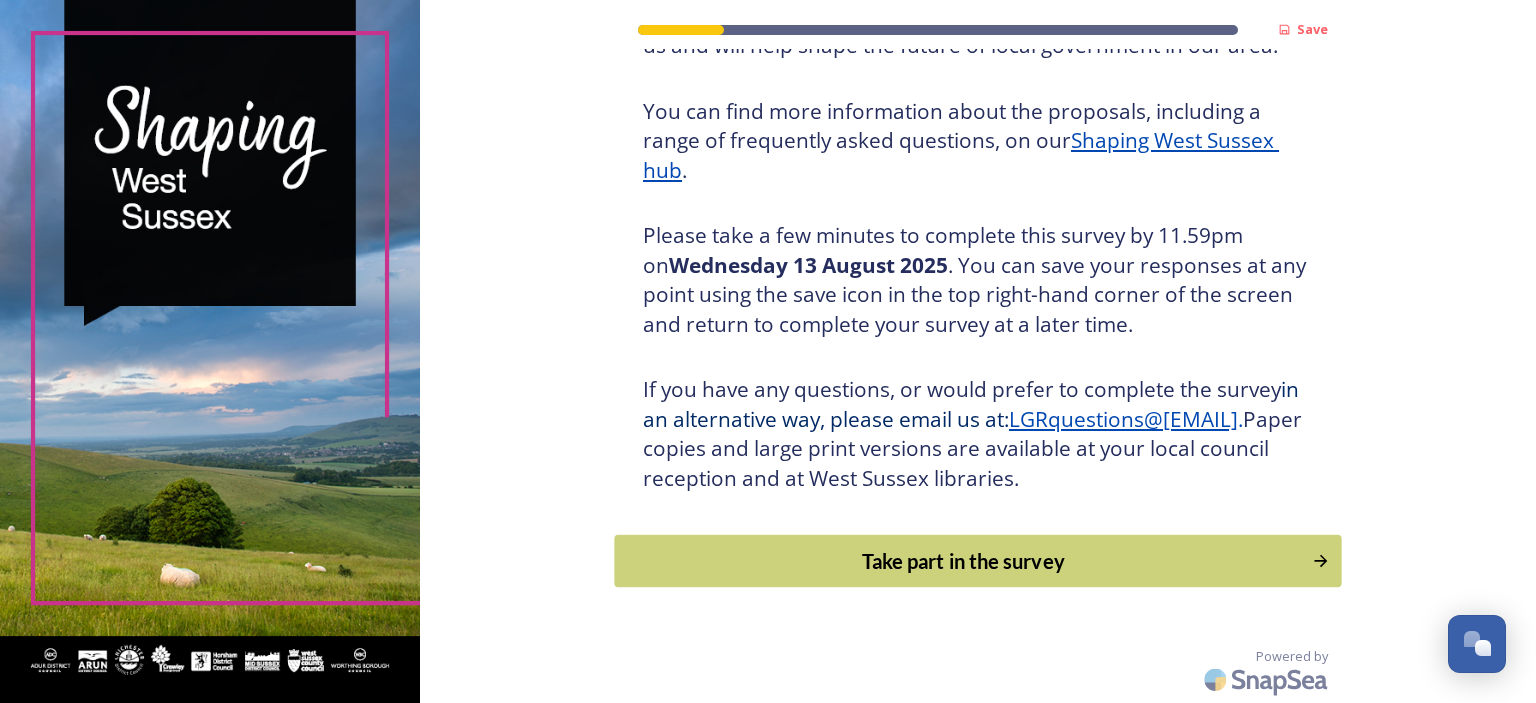click on "Take part in the survey" at bounding box center [977, 561] 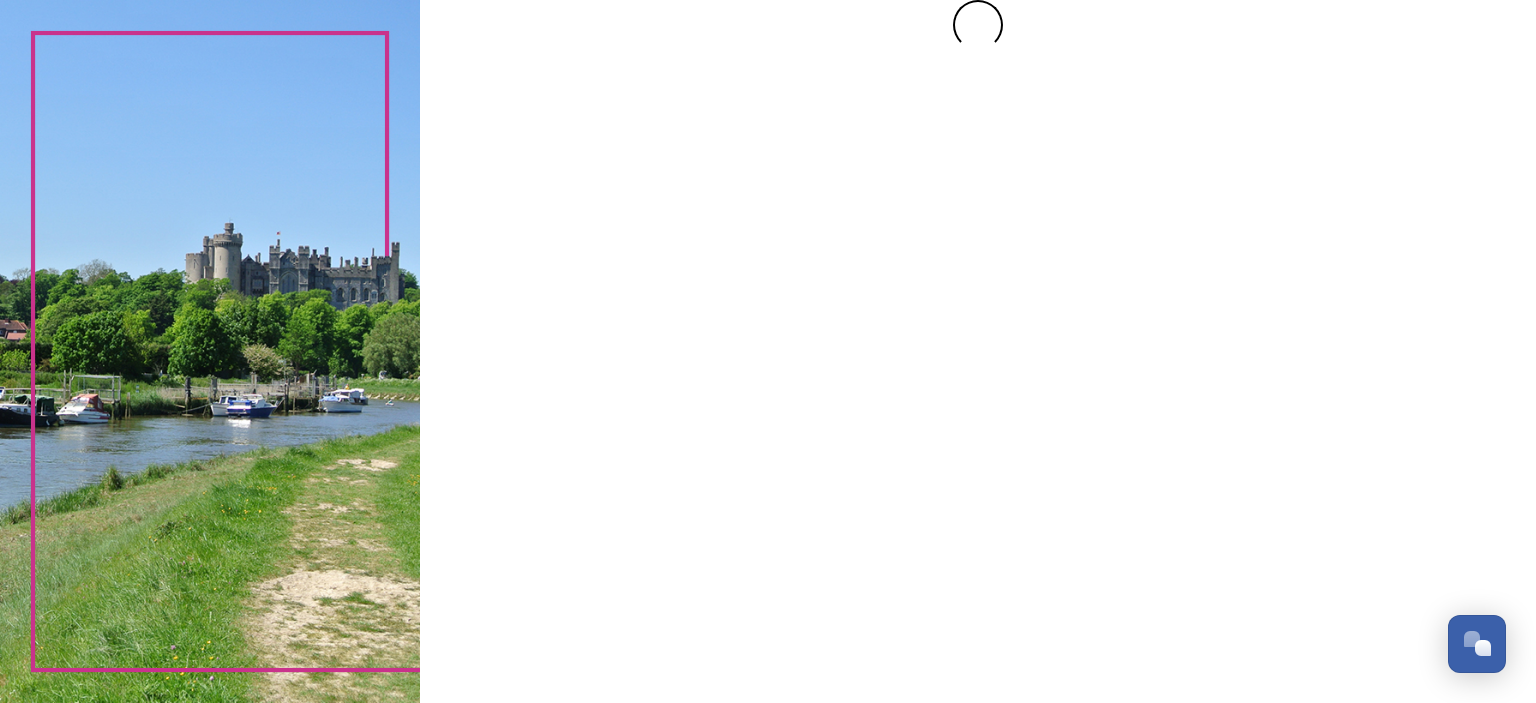 scroll, scrollTop: 0, scrollLeft: 0, axis: both 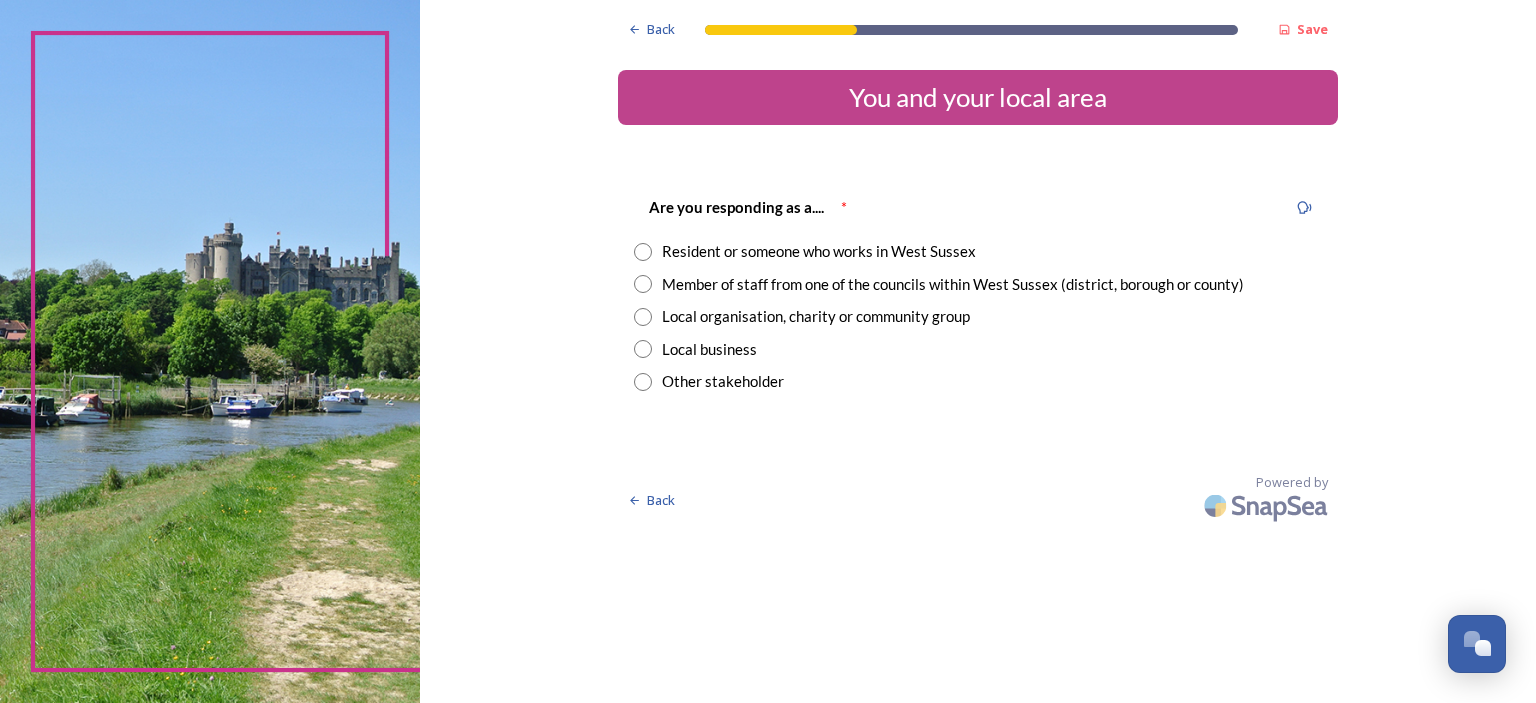 click at bounding box center (643, 284) 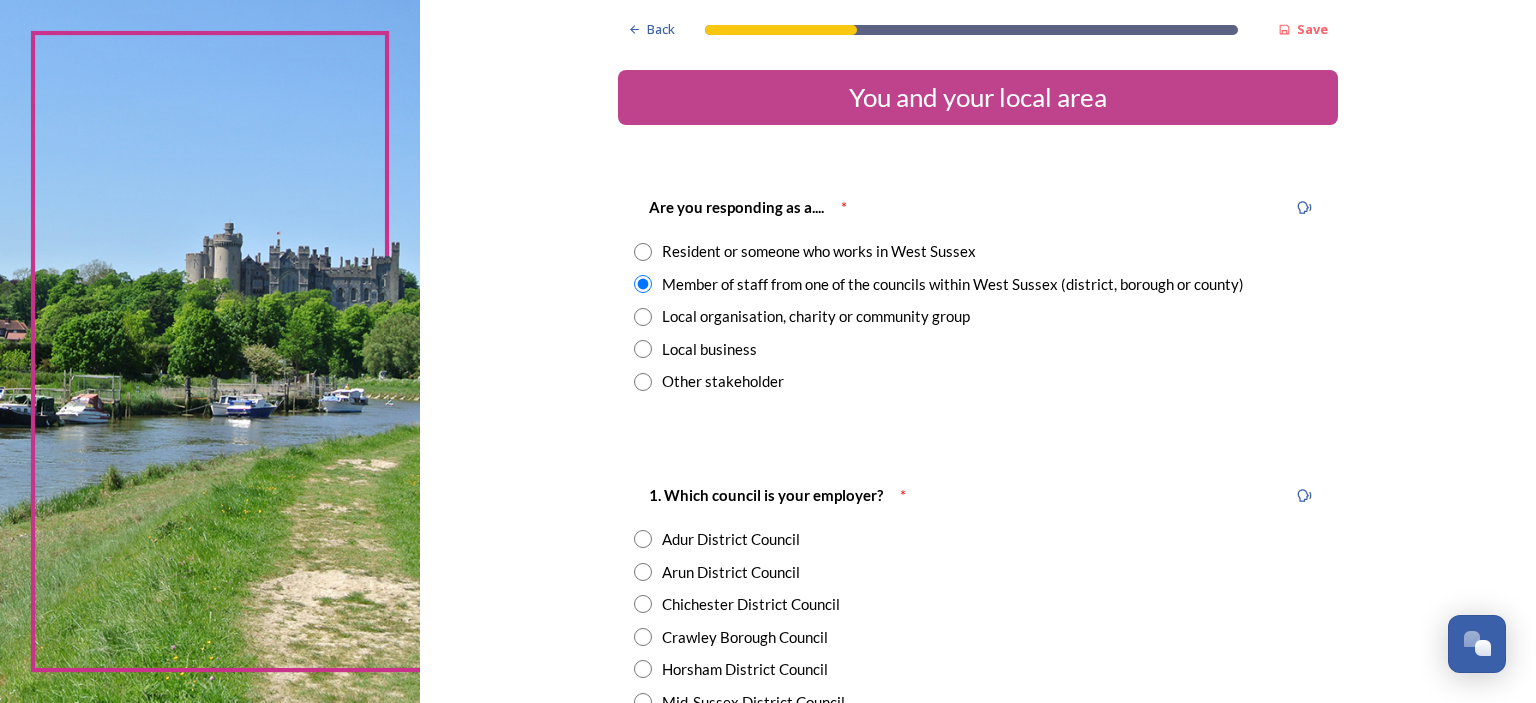 click at bounding box center (643, 669) 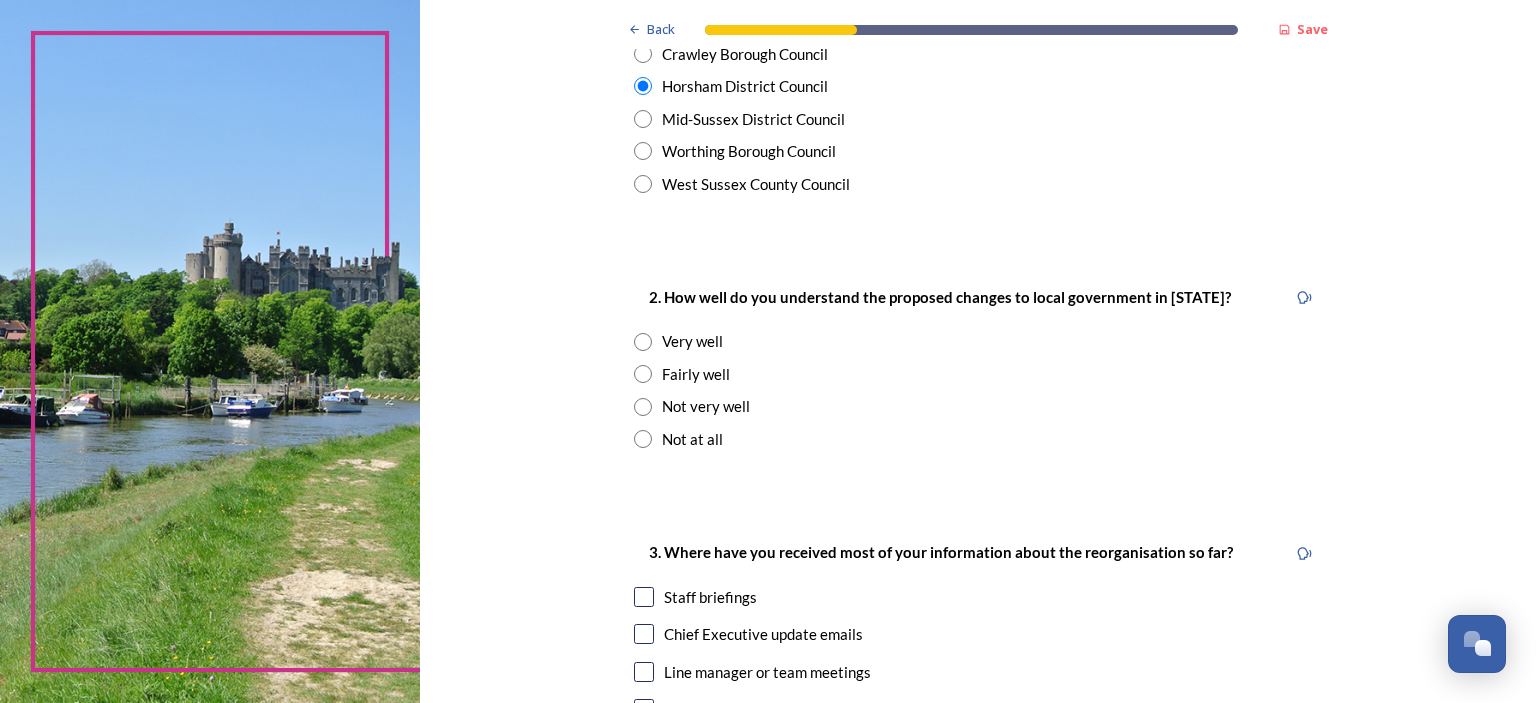 scroll, scrollTop: 585, scrollLeft: 0, axis: vertical 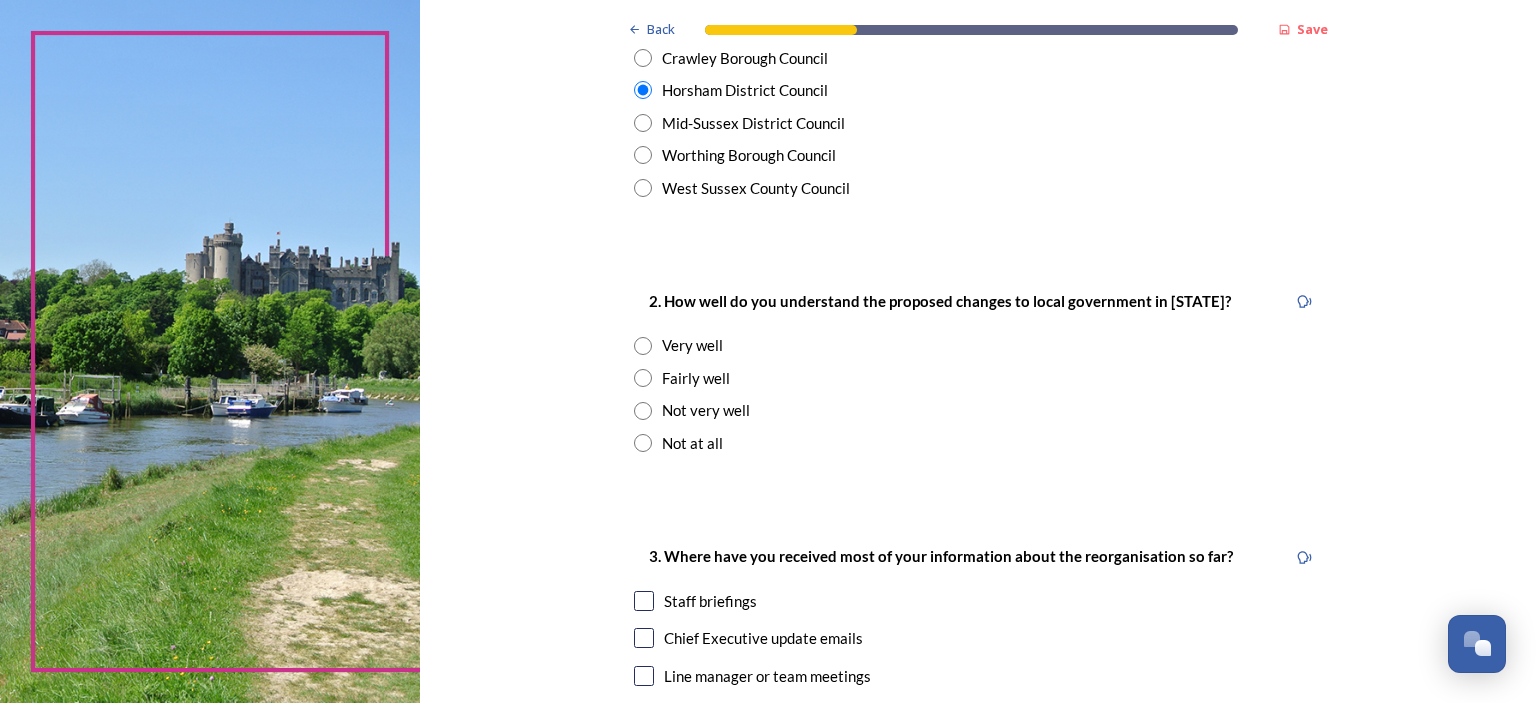 click at bounding box center [643, 346] 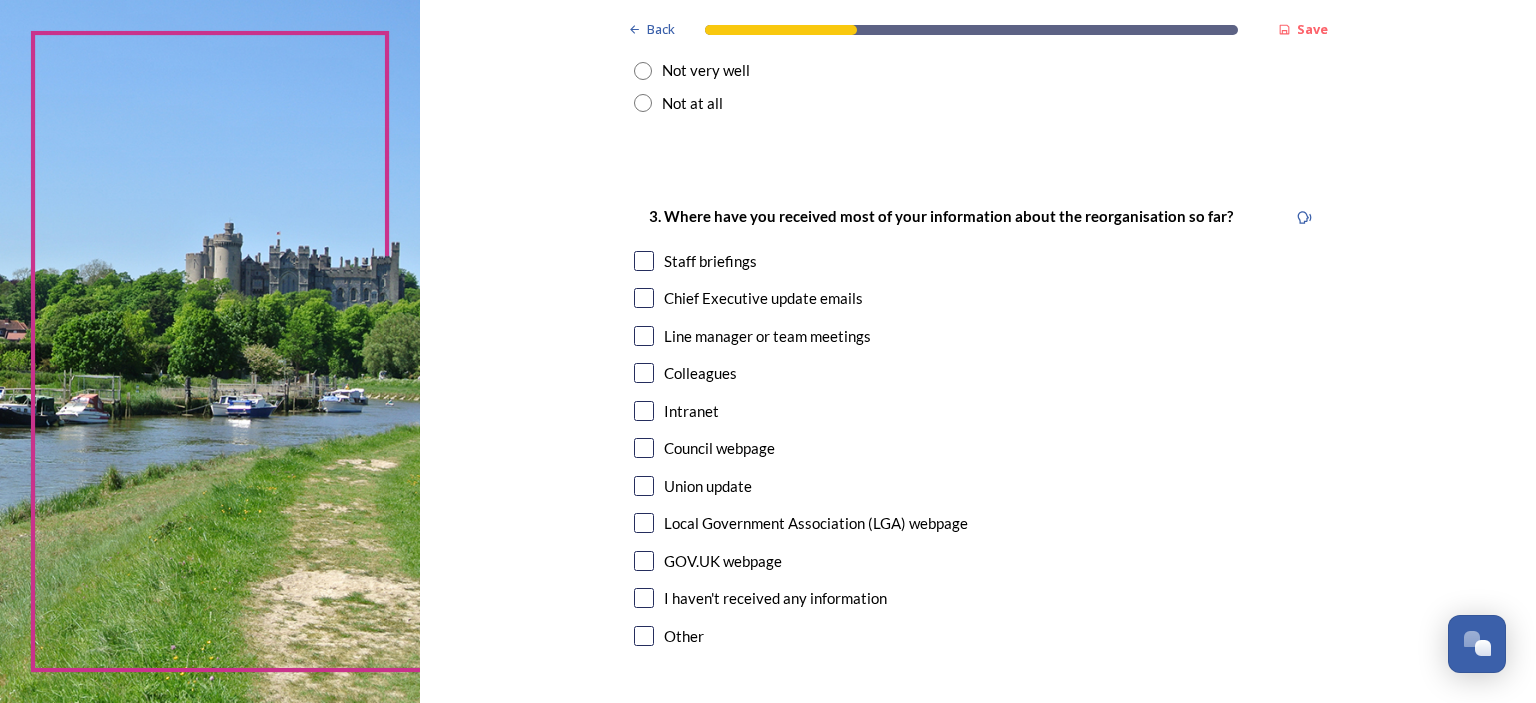 scroll, scrollTop: 932, scrollLeft: 0, axis: vertical 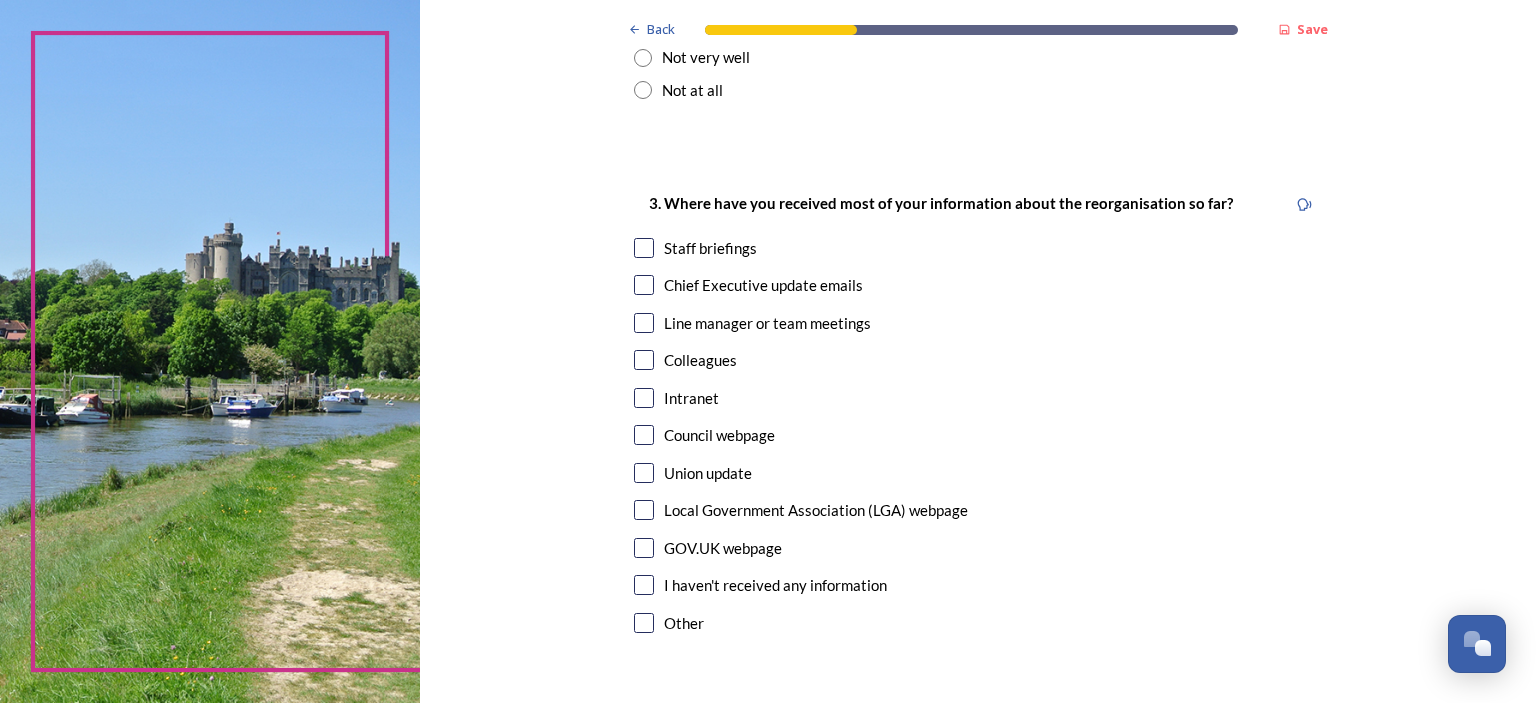 click at bounding box center (644, 248) 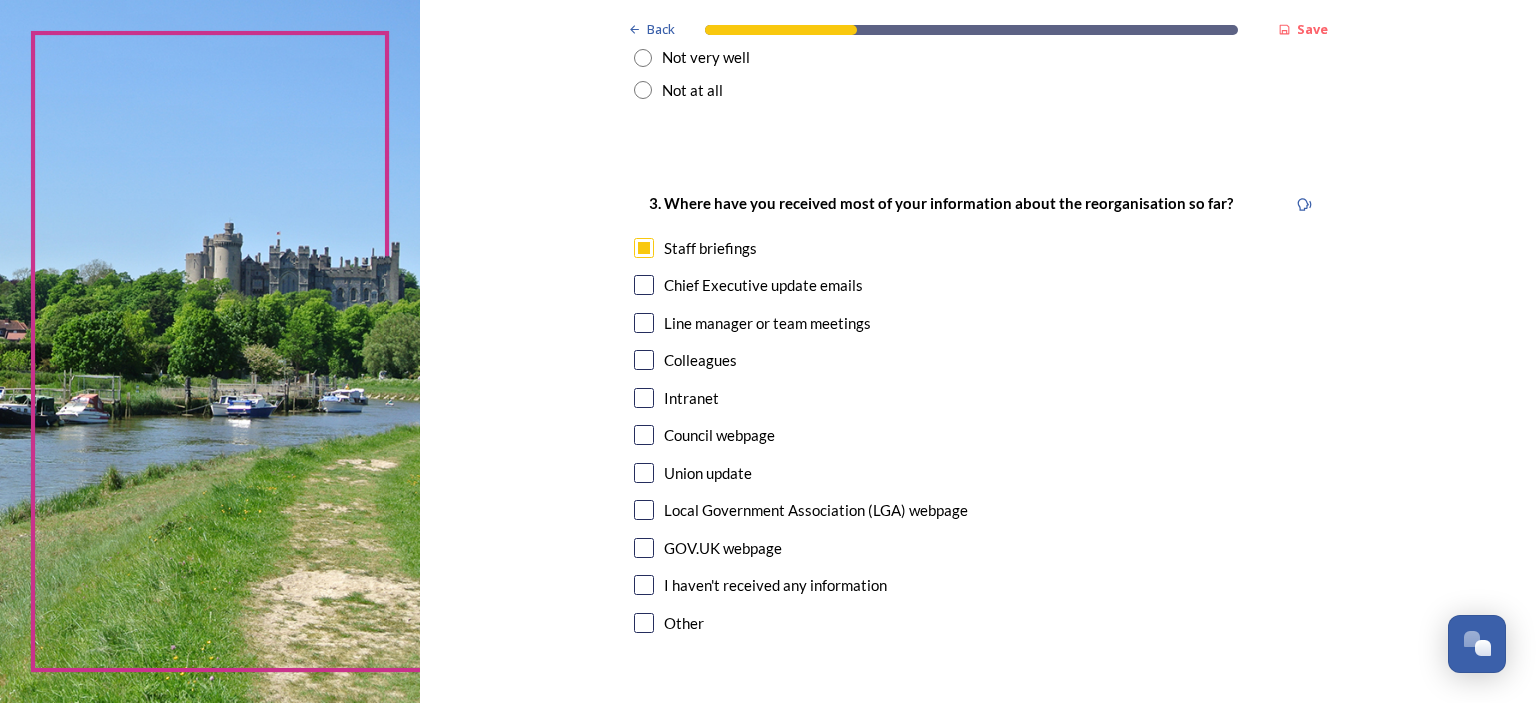 scroll, scrollTop: 1102, scrollLeft: 0, axis: vertical 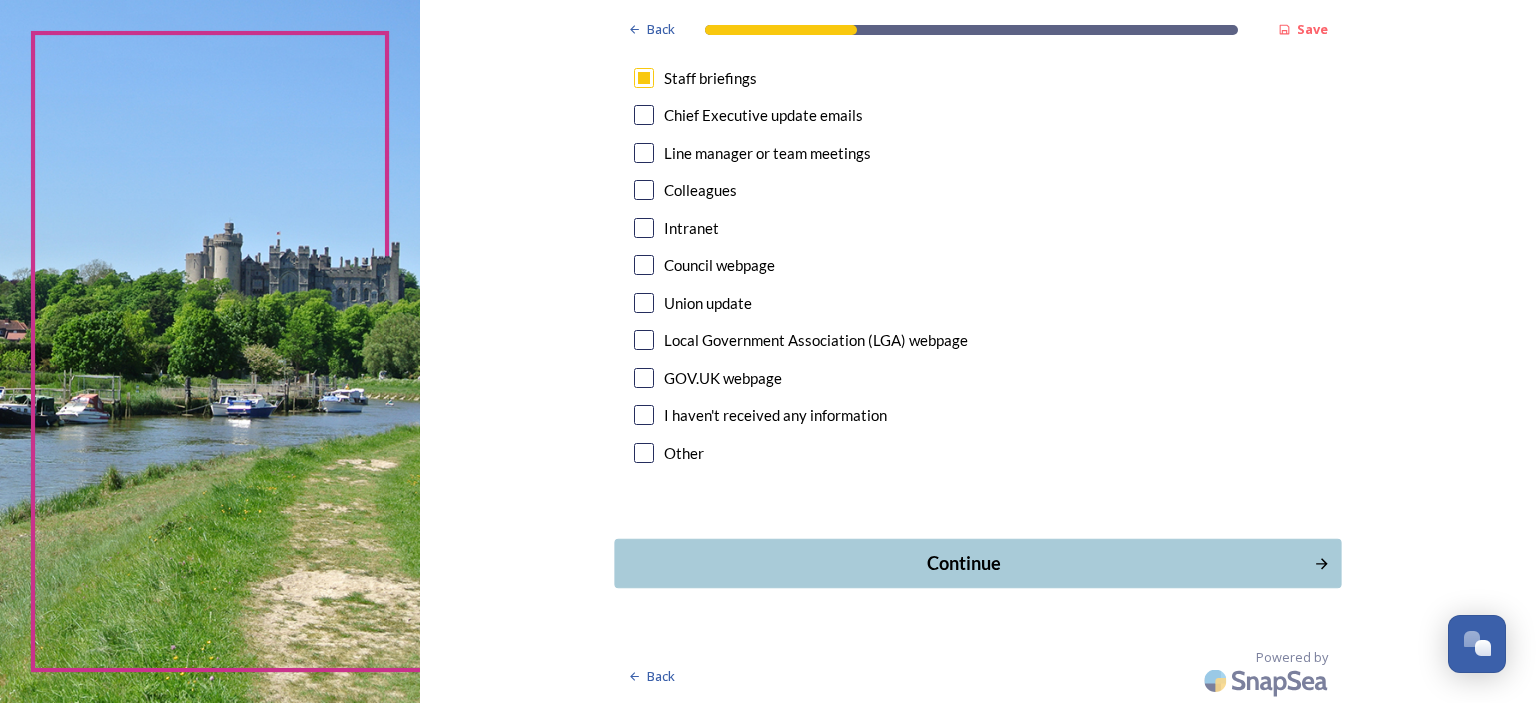 click on "Continue" at bounding box center [964, 563] 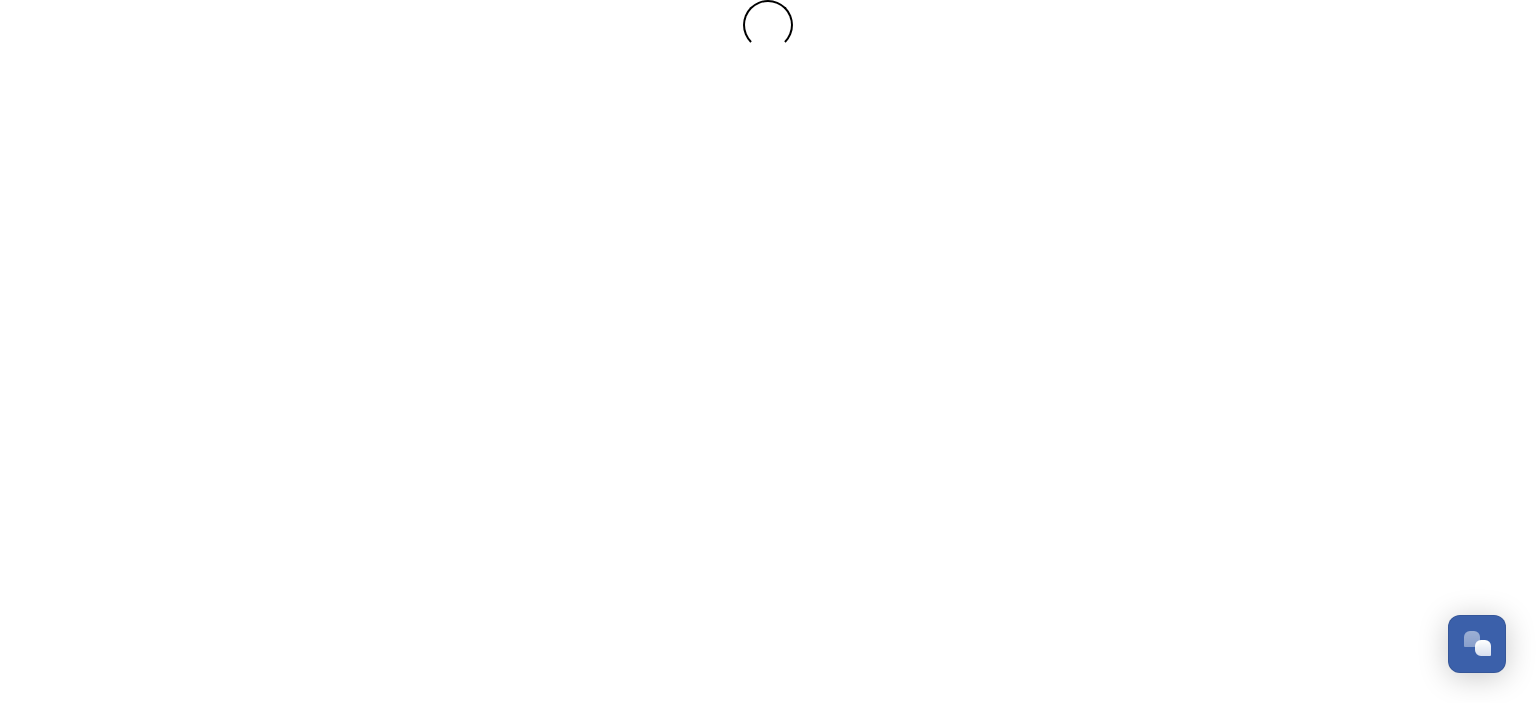 scroll, scrollTop: 0, scrollLeft: 0, axis: both 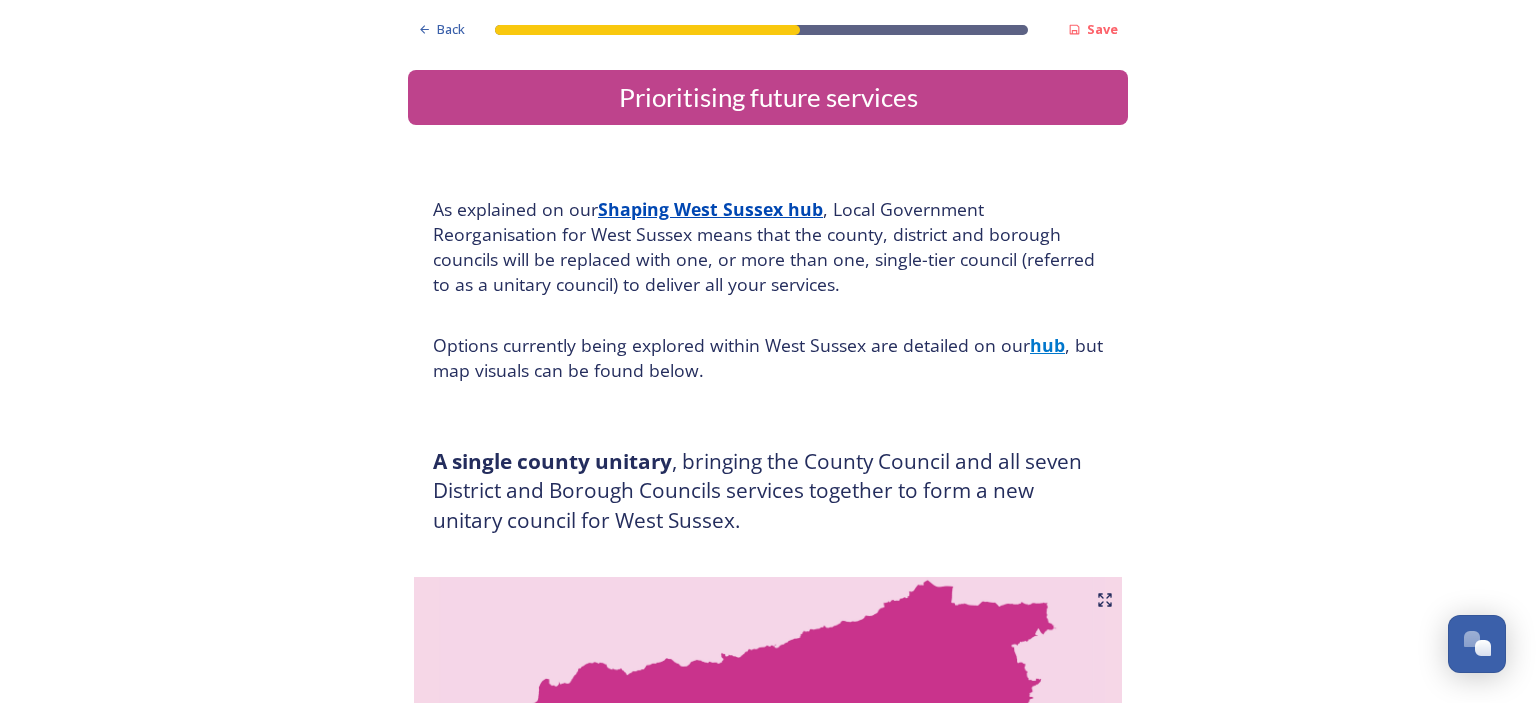 click on "Job security
Back Save Prioritising future services As explained on our Shaping West Sussex hub , Local Government Reorganisation for West Sussex means that the county, district and borough councils will be replaced with one, or more than one, single-tier council (referred to as a unitary council) to deliver all your services. Options currently being explored within West Sussex are detailed on our hub , but map visuals can be found below. A single county unitary , bringing the County Council and all seven District and Borough Councils services together to form a new unitary council for West Sussex. Single unitary model (You can enlarge this map by clicking on the square expand icon in the top right of the image) Two unitary option, variation 1 - one unitary combining Arun, Chichester and Worthing footprints and one unitary combining Adur, Crawley, Horsham, and Mid-Sussex footprints. Two unitary model variation 1 (You can enlarge this map by clicking on the square expand icon in the top right of the image) * Positive" at bounding box center (768, 3000) 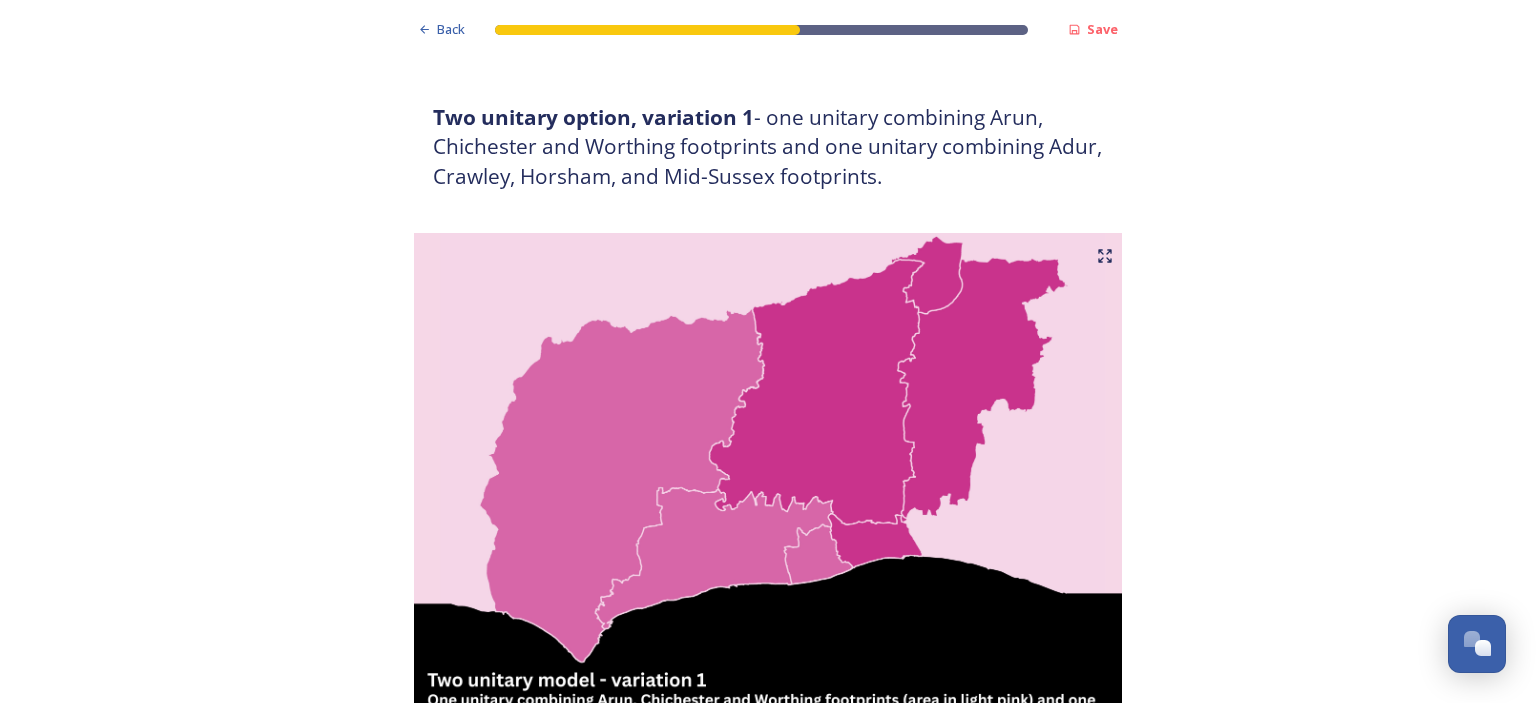 scroll, scrollTop: 1104, scrollLeft: 0, axis: vertical 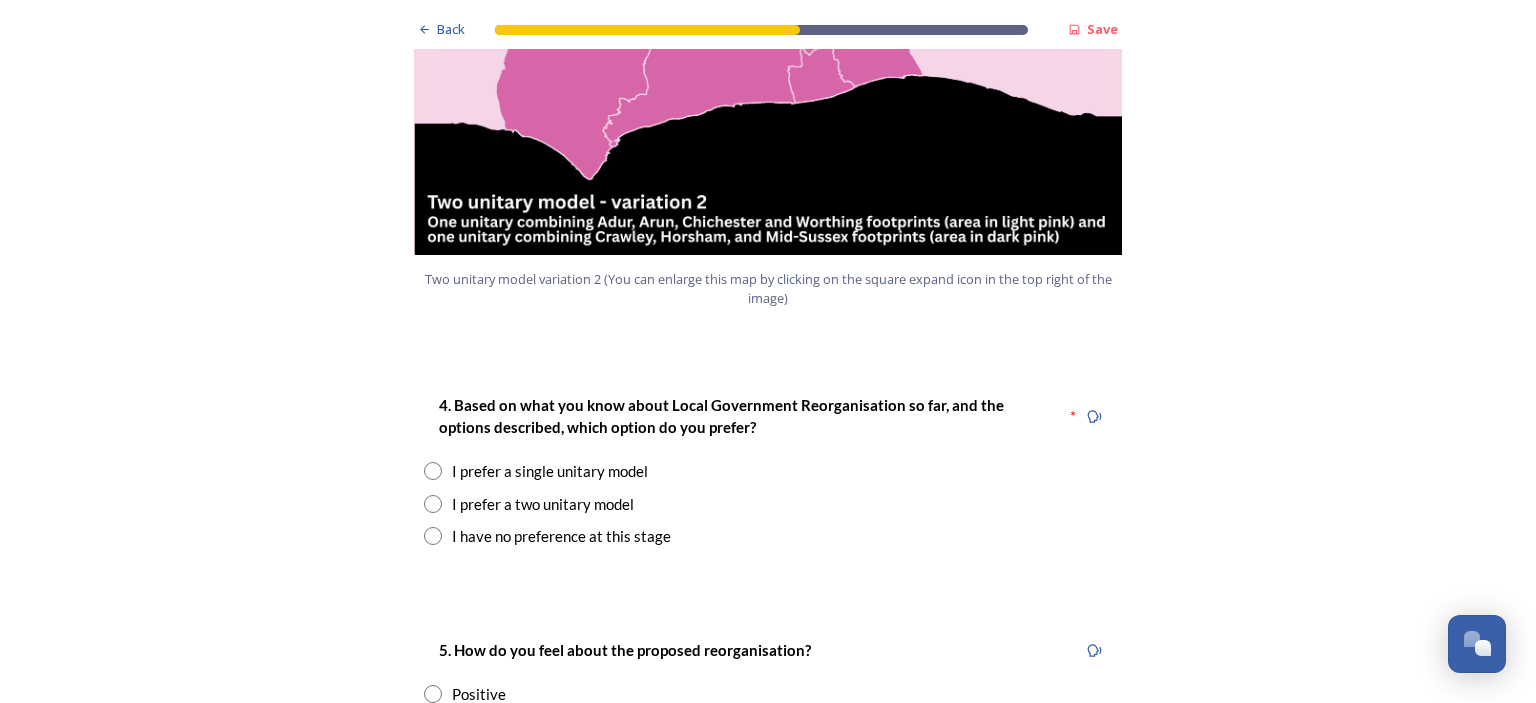click at bounding box center [433, 504] 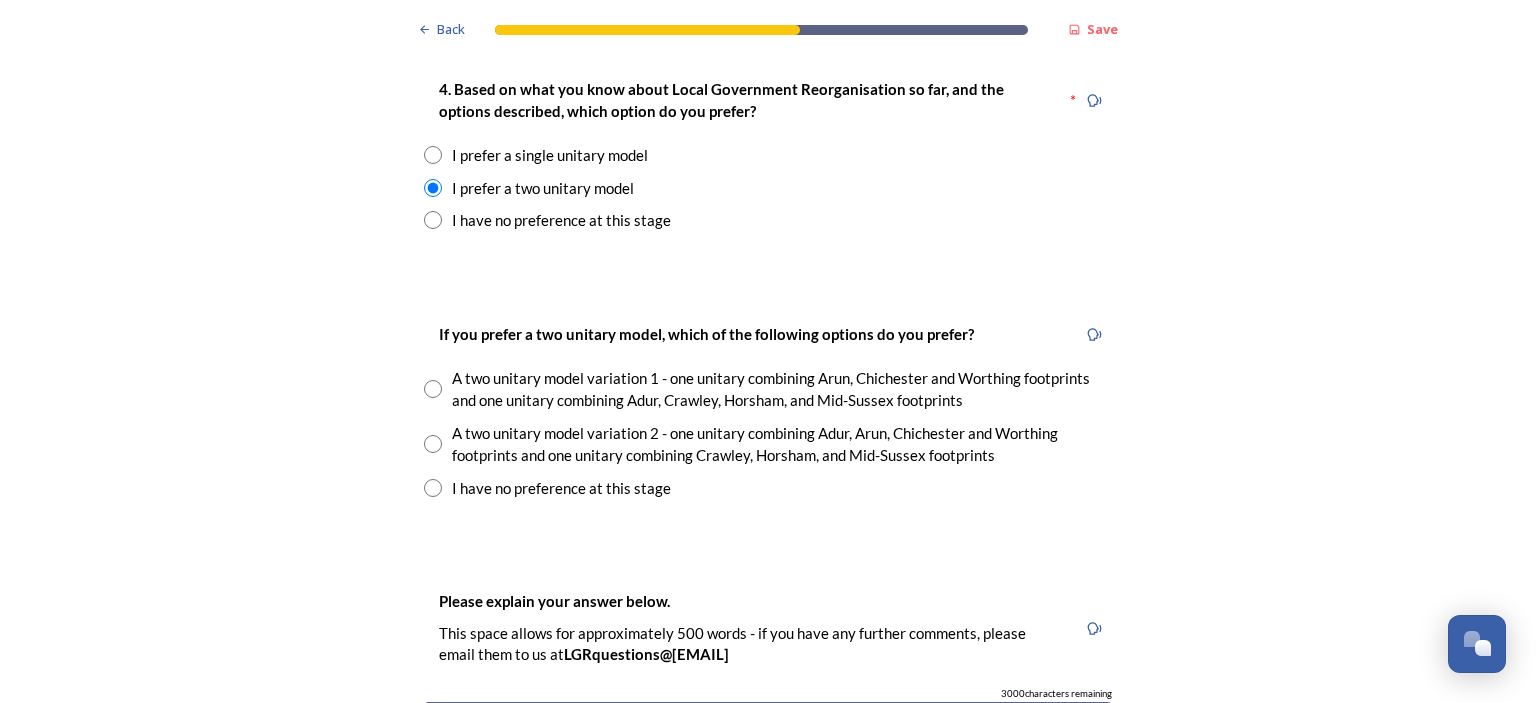 scroll, scrollTop: 2718, scrollLeft: 0, axis: vertical 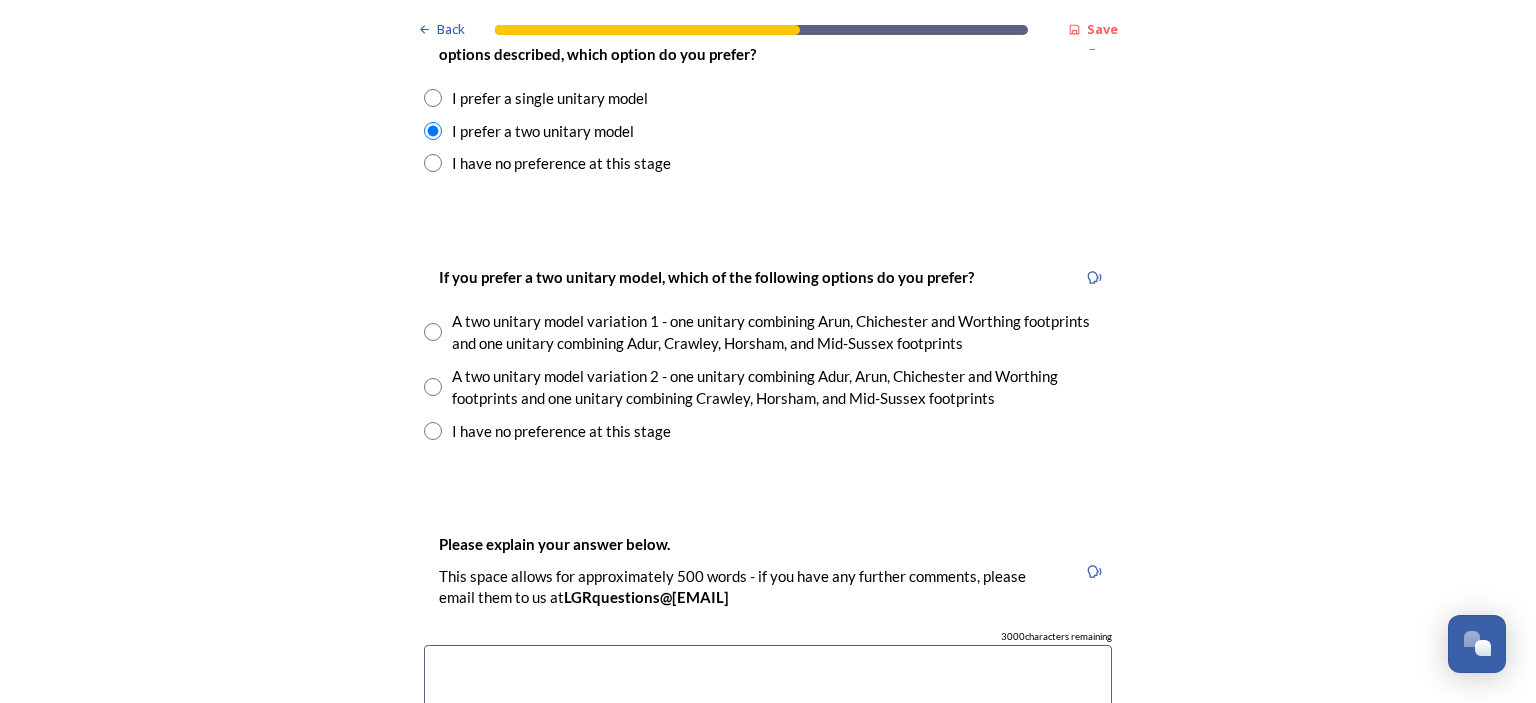click at bounding box center [433, 387] 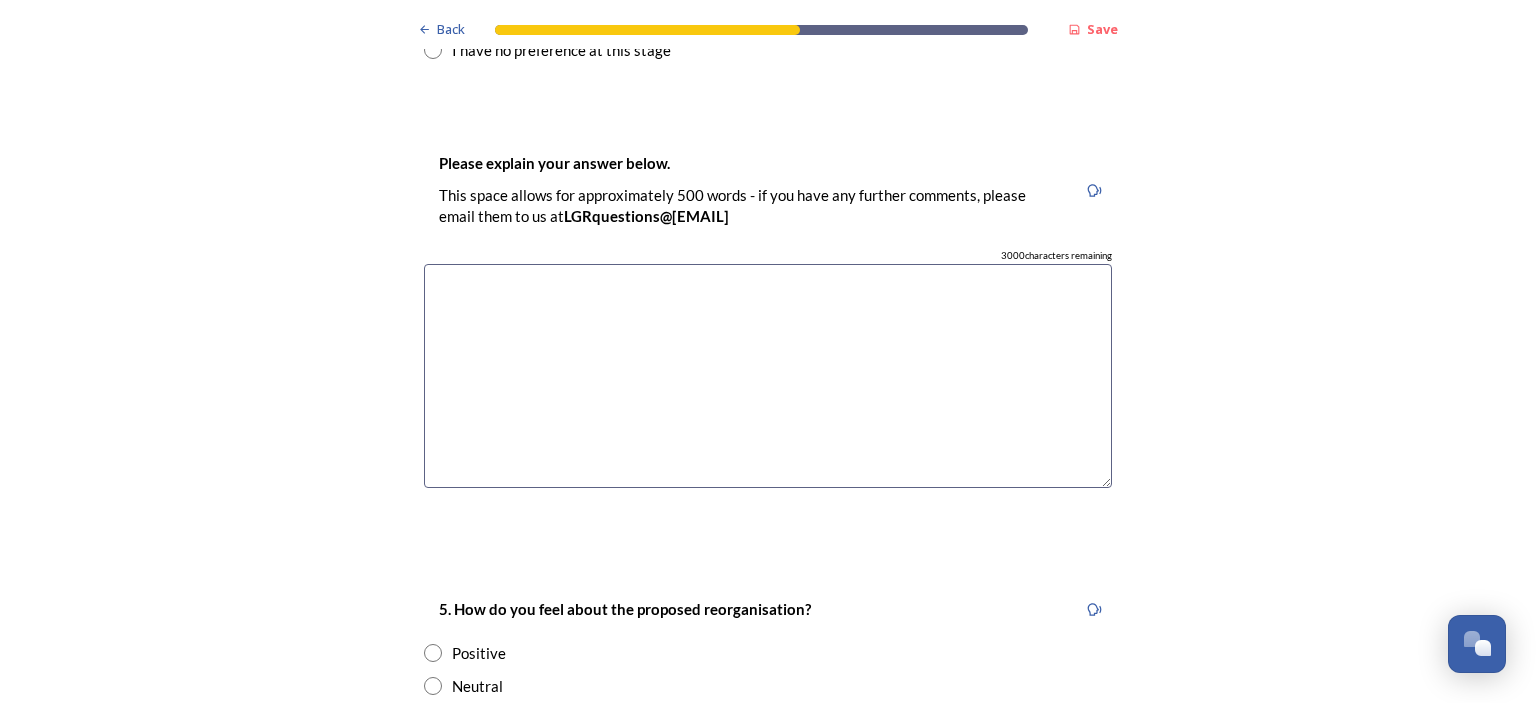 scroll, scrollTop: 3091, scrollLeft: 0, axis: vertical 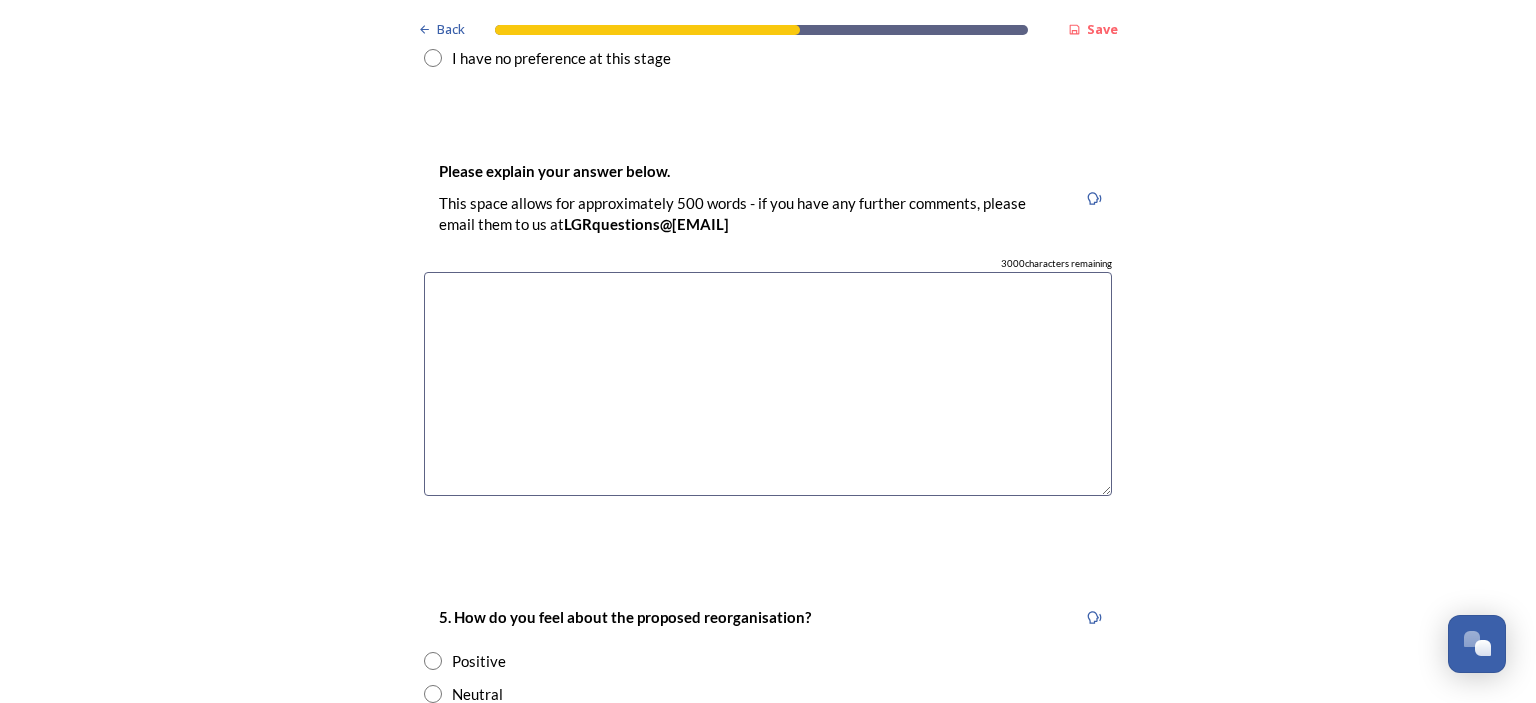 click at bounding box center [768, 384] 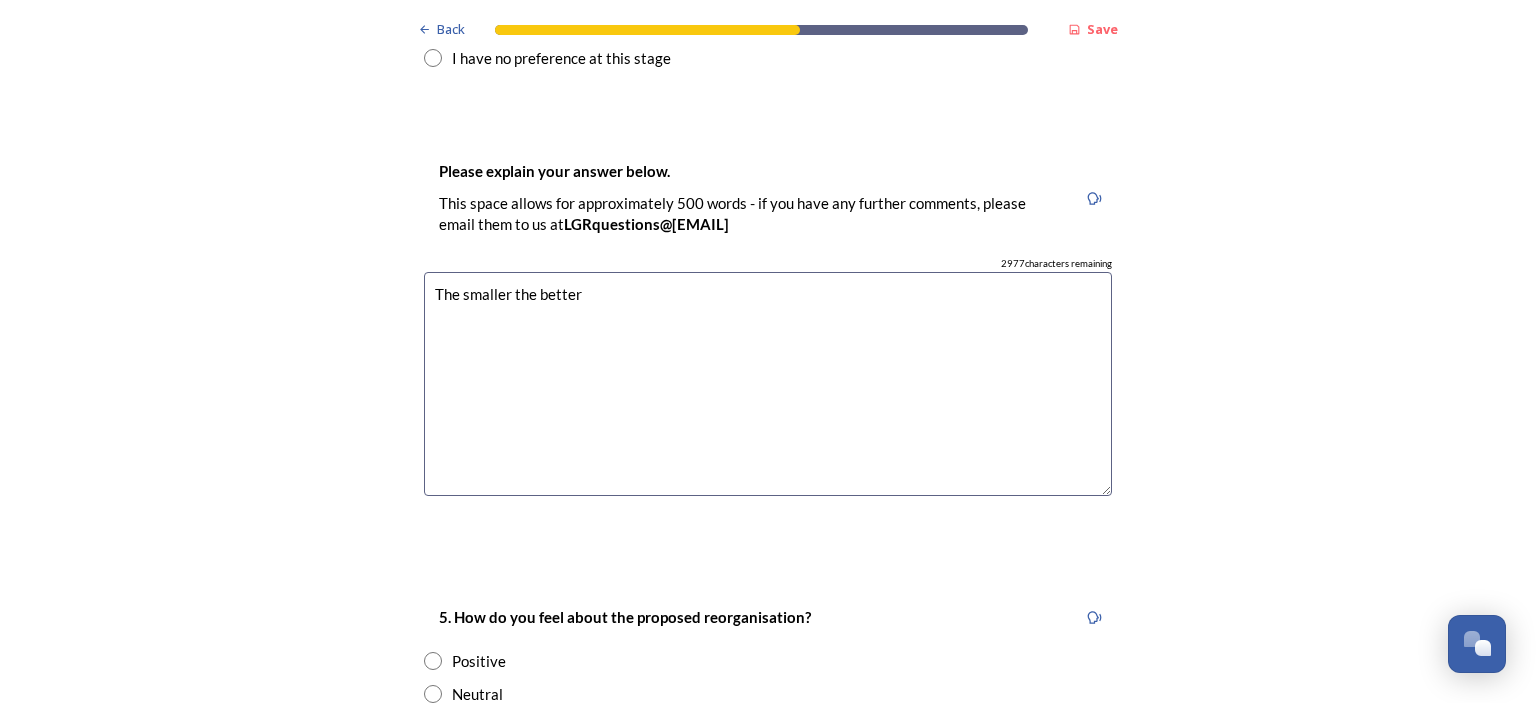 type on "The smaller the better" 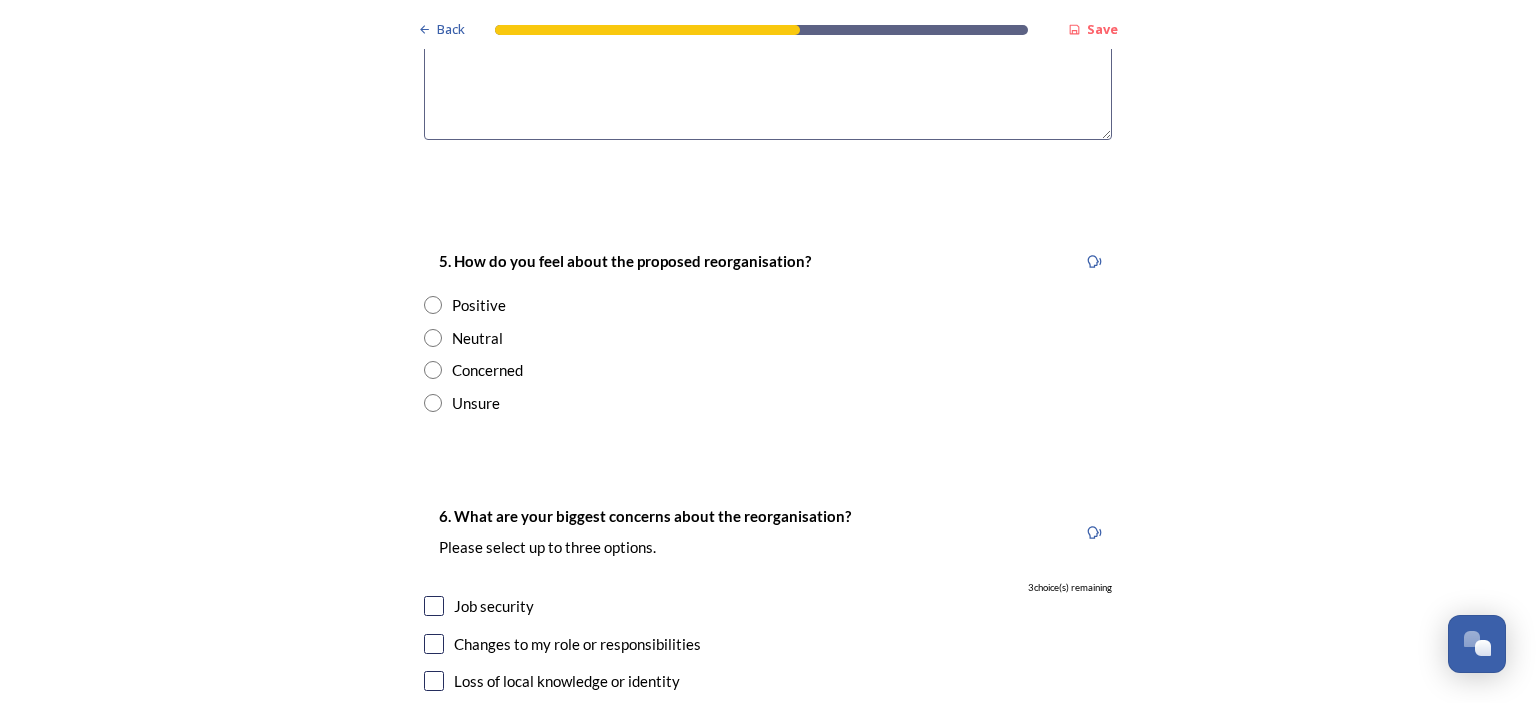 scroll, scrollTop: 3463, scrollLeft: 0, axis: vertical 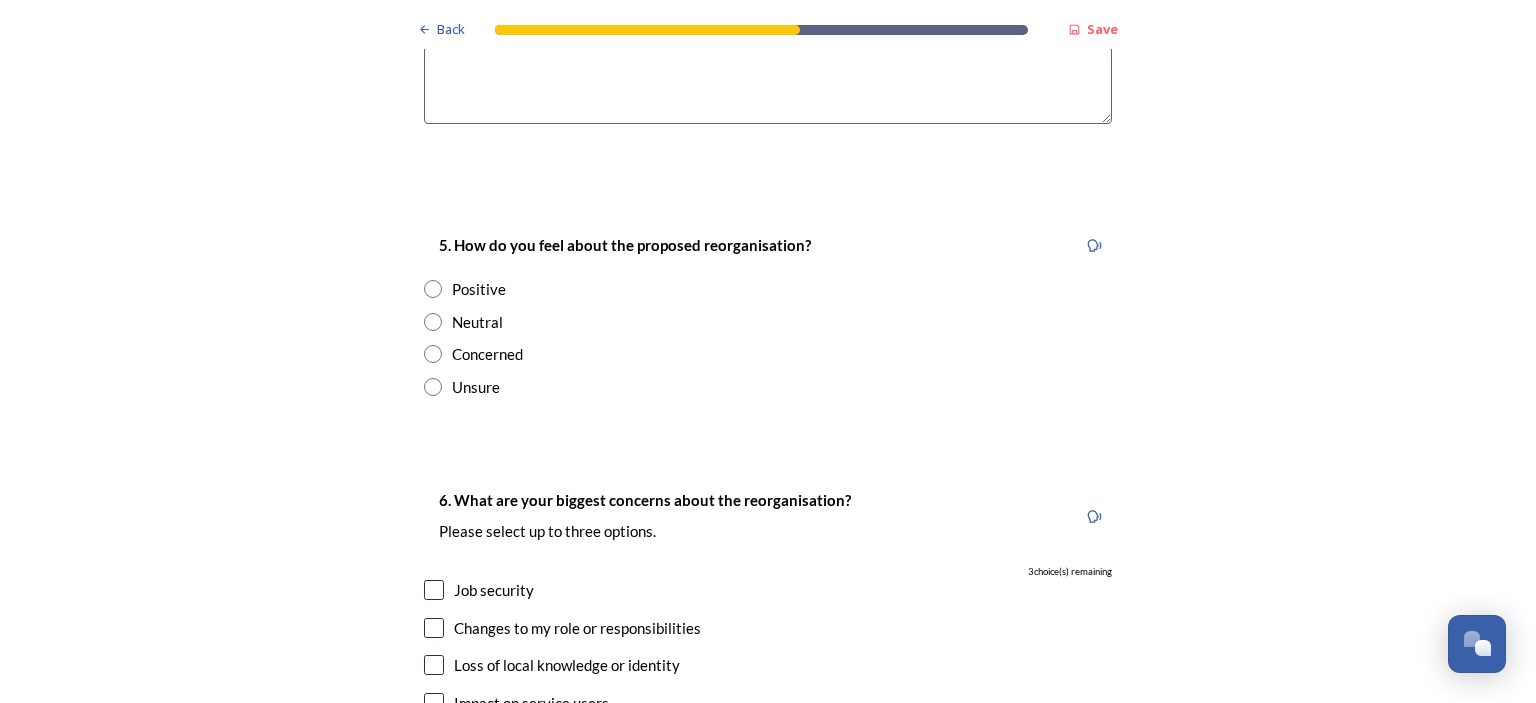 click at bounding box center [433, 354] 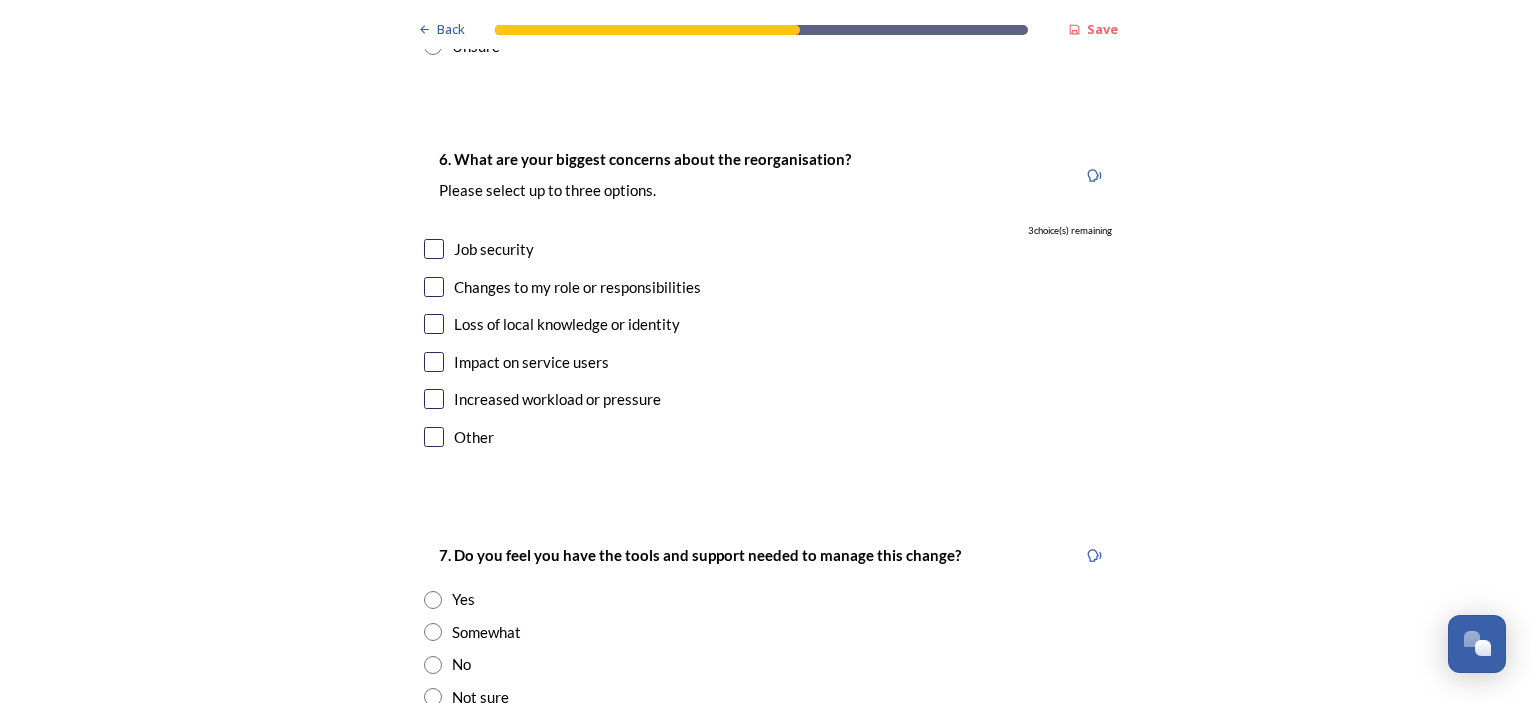 scroll, scrollTop: 3836, scrollLeft: 0, axis: vertical 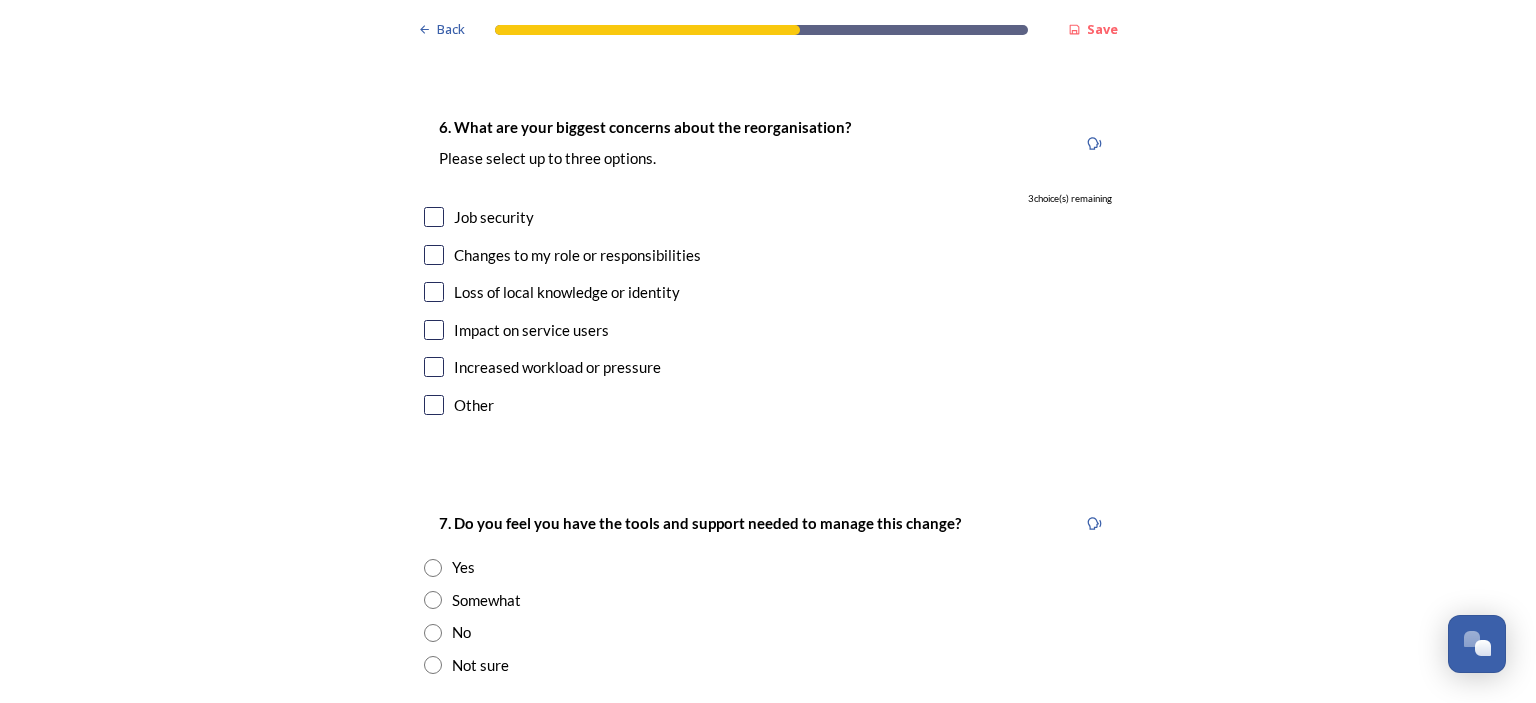 click at bounding box center (434, 292) 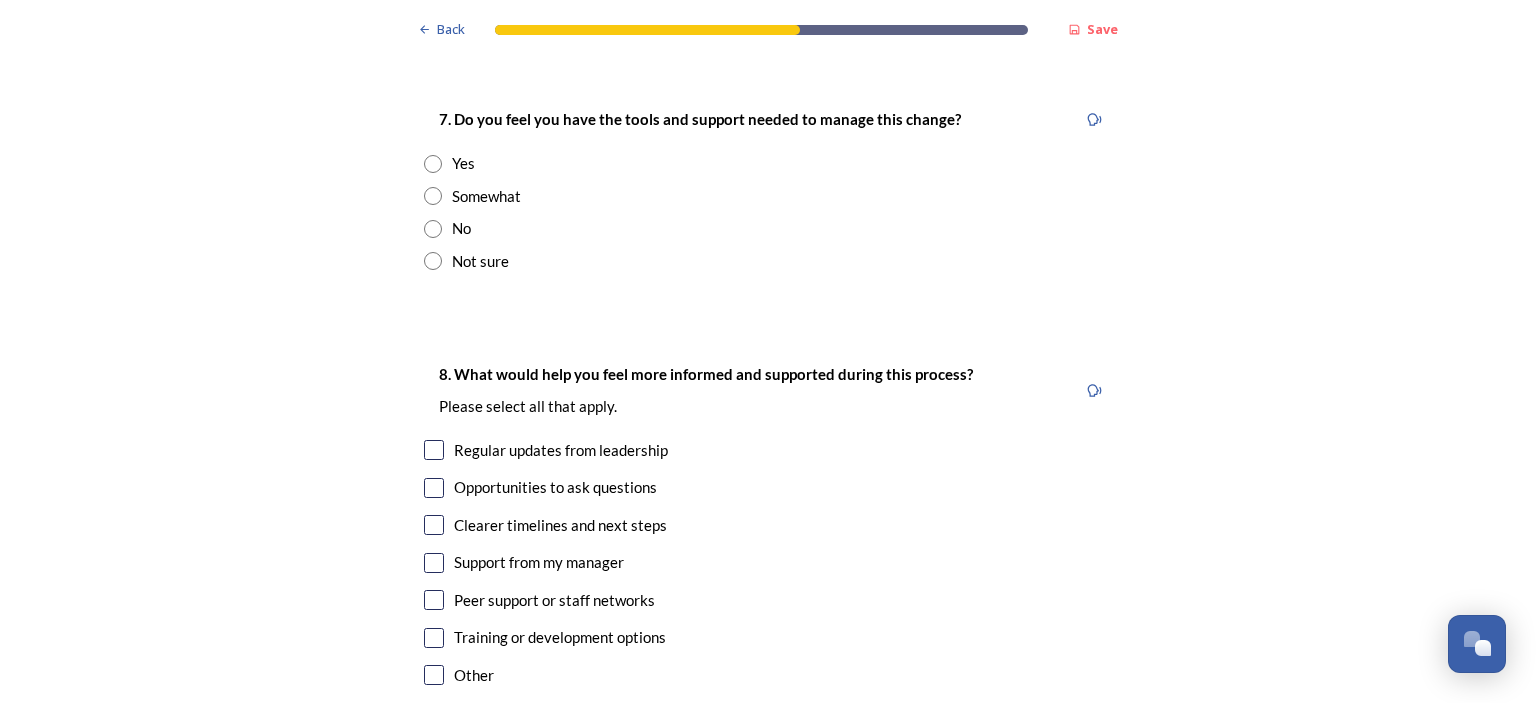 scroll, scrollTop: 4216, scrollLeft: 0, axis: vertical 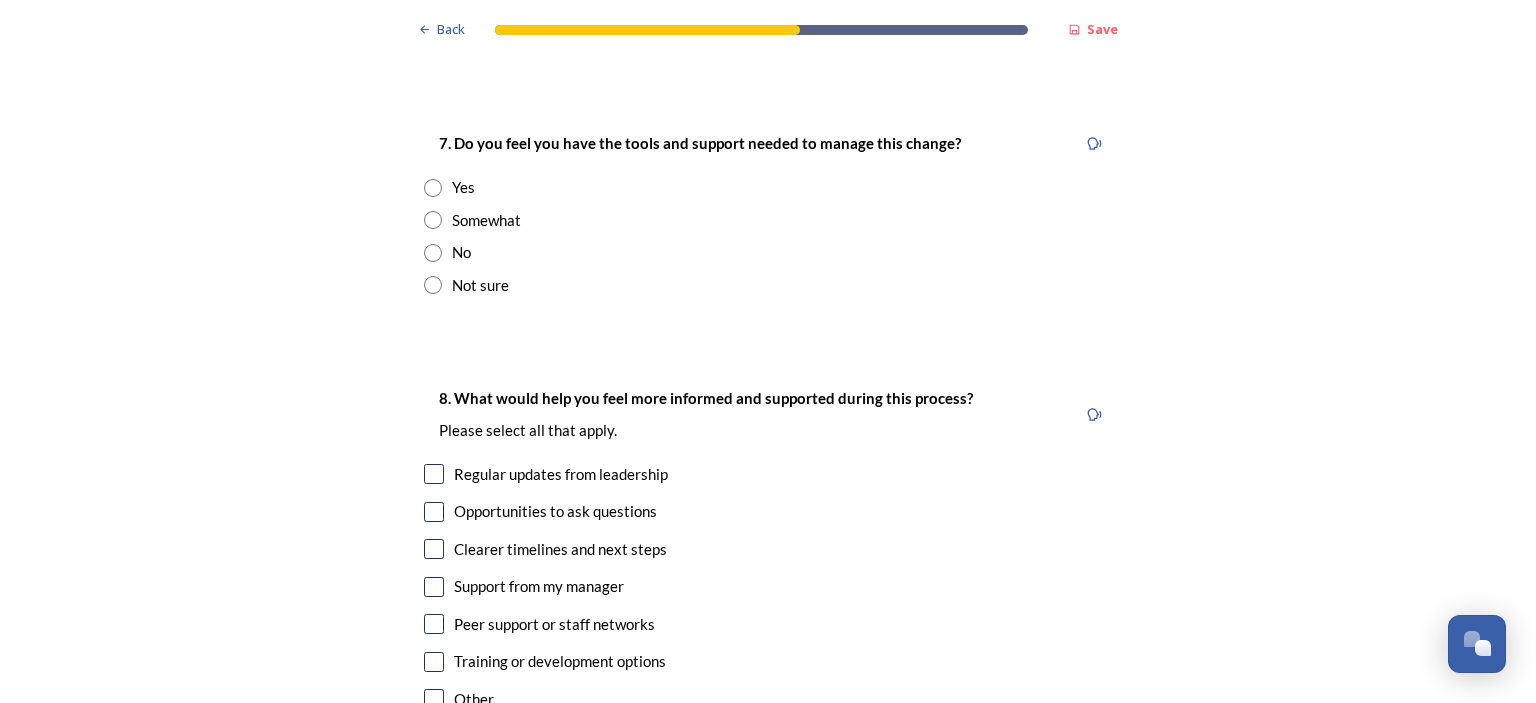 click at bounding box center [433, 220] 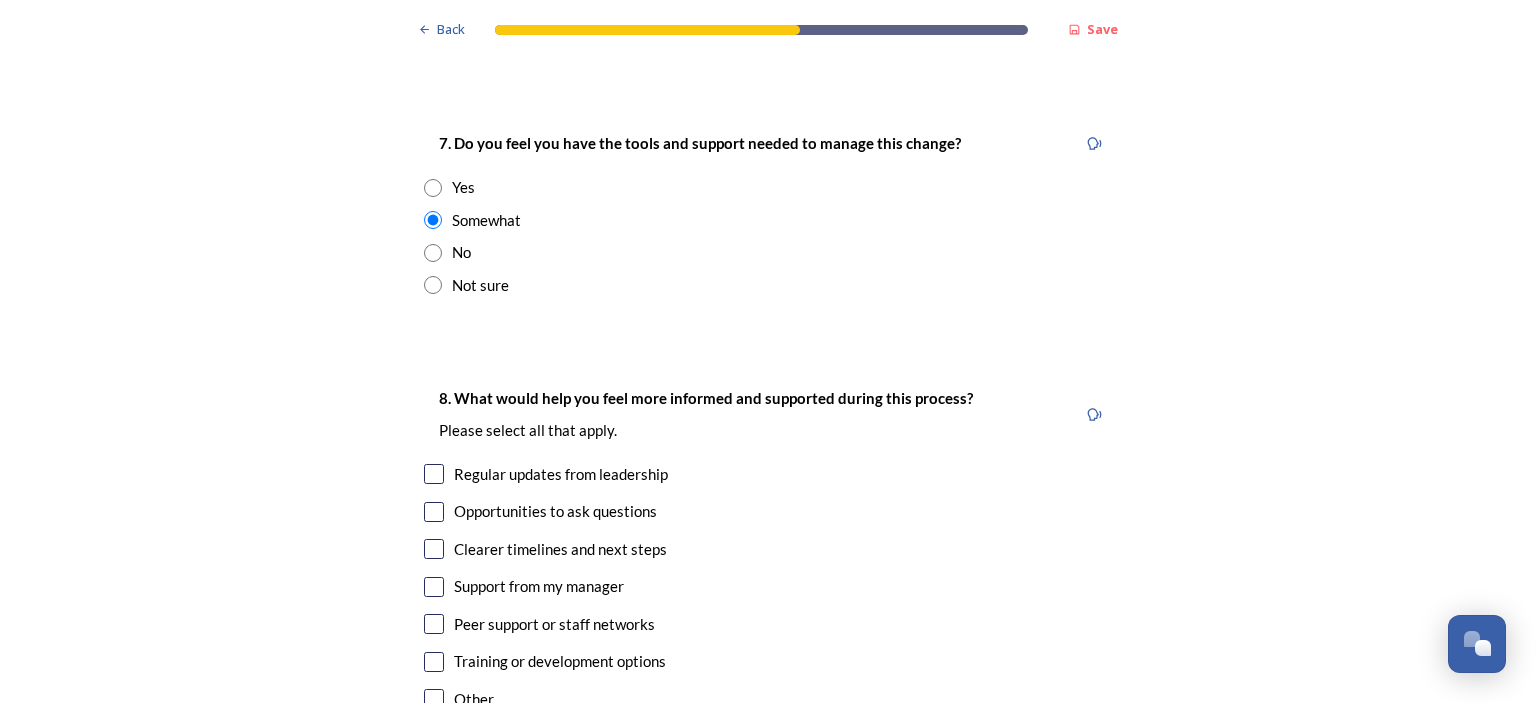 click on "No" at bounding box center (461, 252) 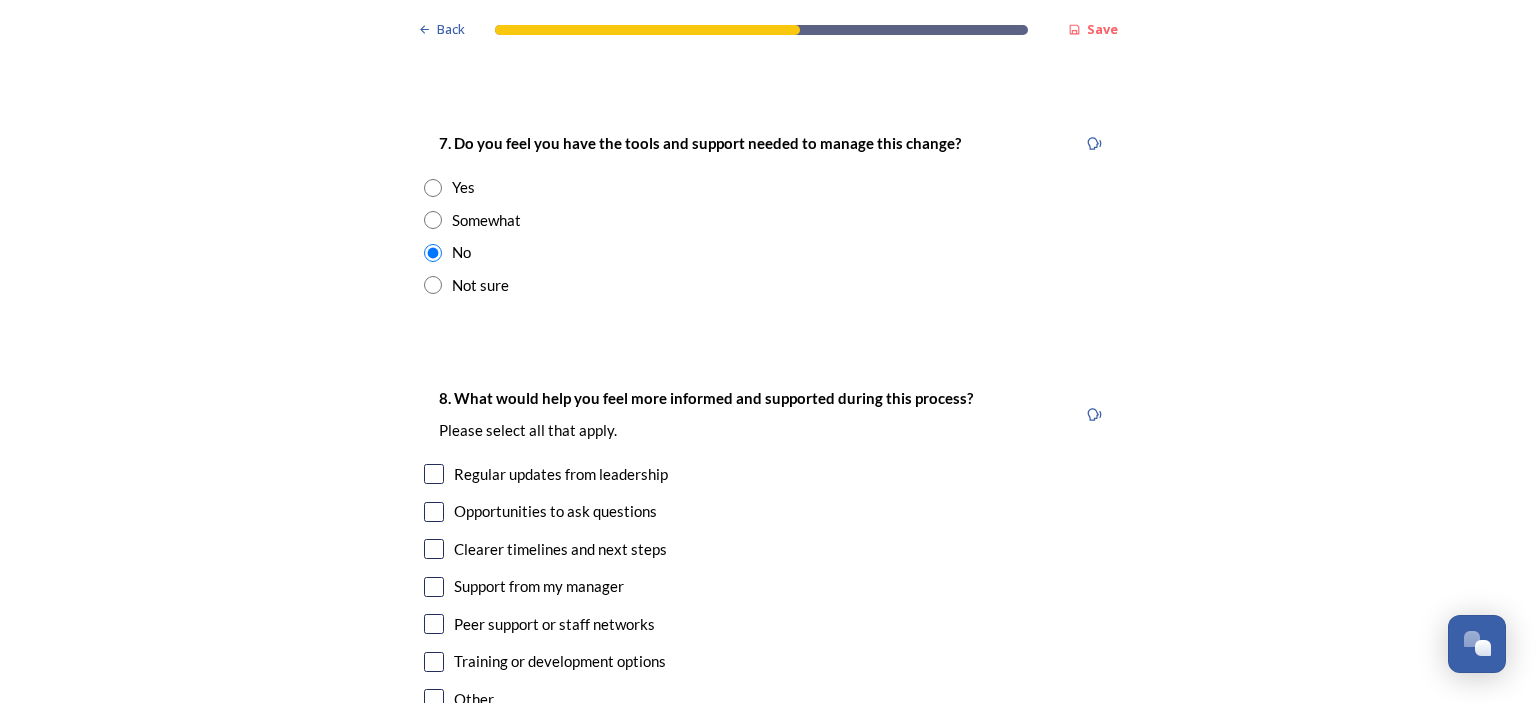 click on "Somewhat" at bounding box center [486, 220] 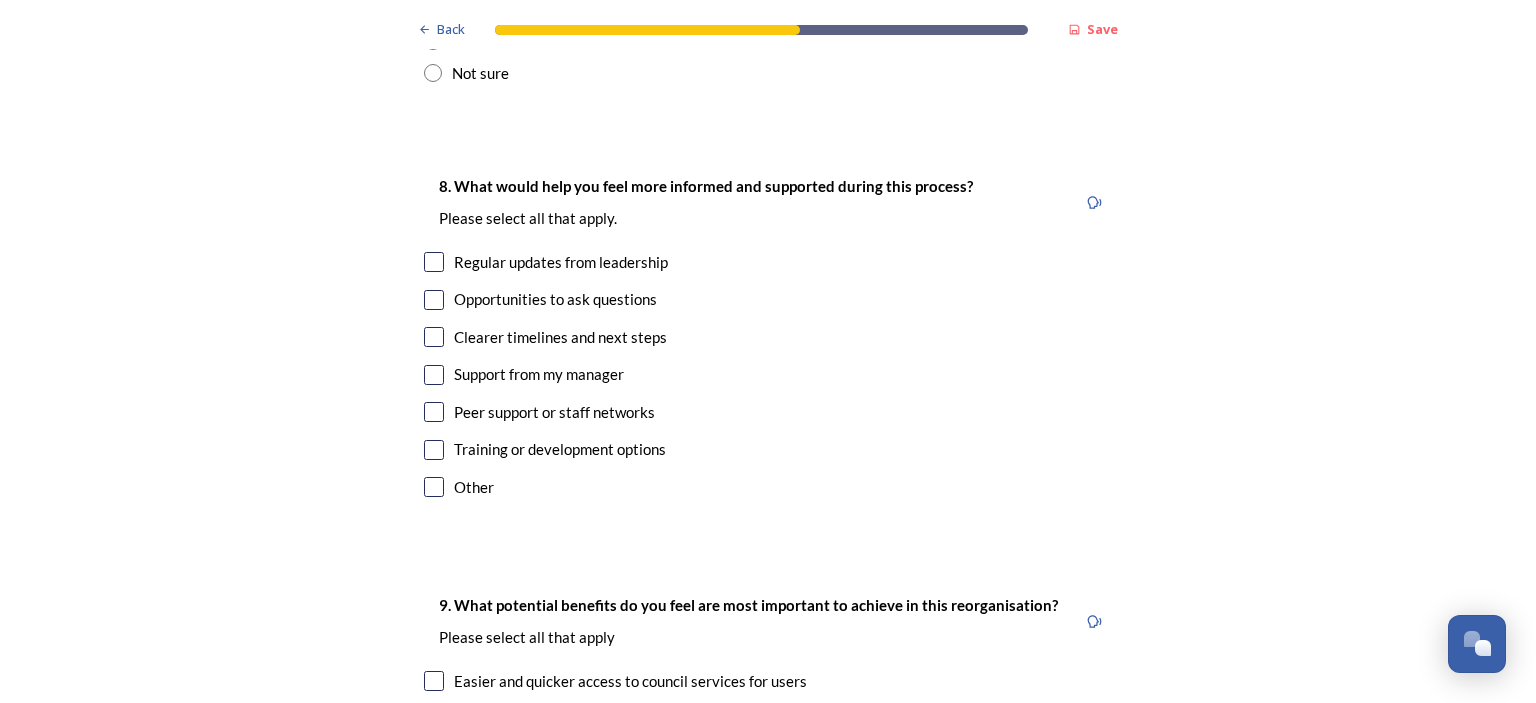 scroll, scrollTop: 4444, scrollLeft: 0, axis: vertical 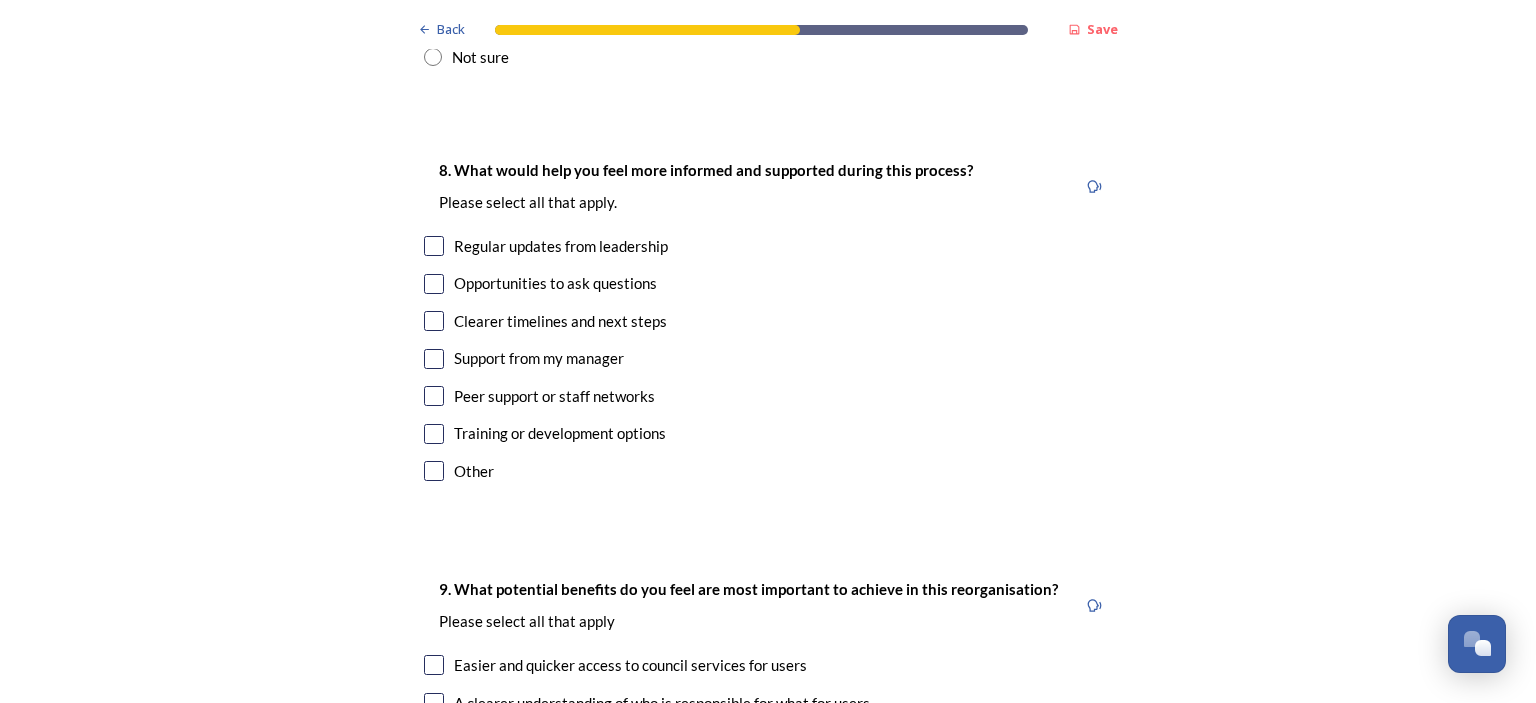 click at bounding box center (434, 471) 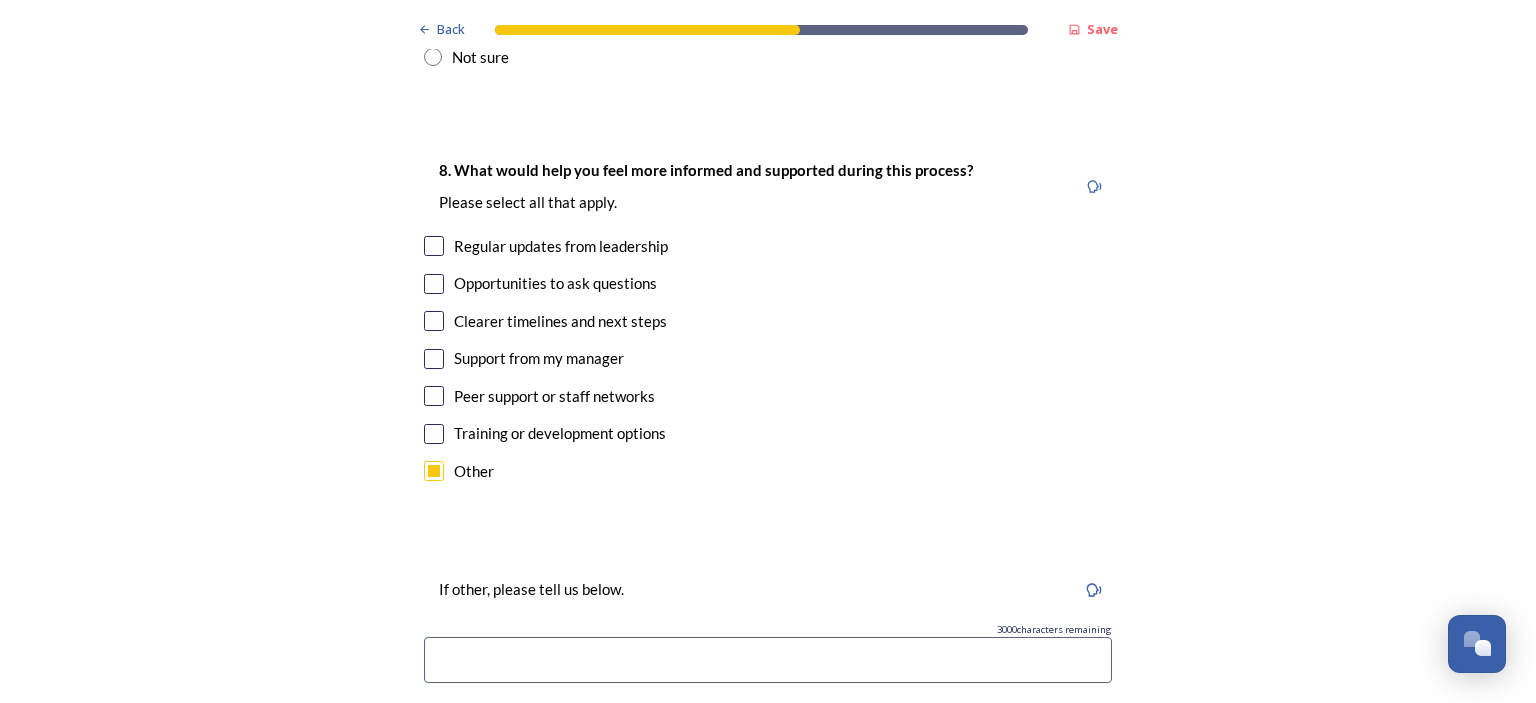 click at bounding box center [434, 471] 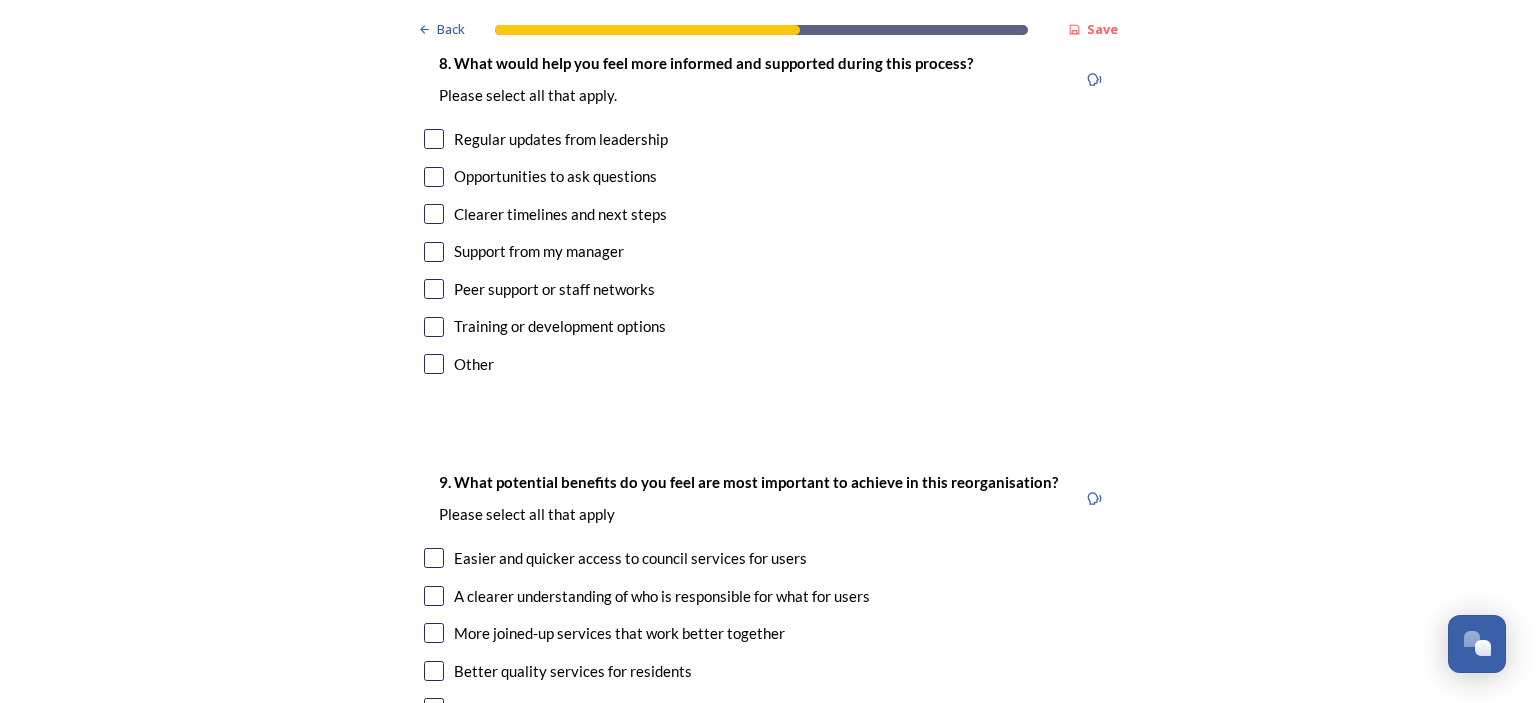 scroll, scrollTop: 4575, scrollLeft: 0, axis: vertical 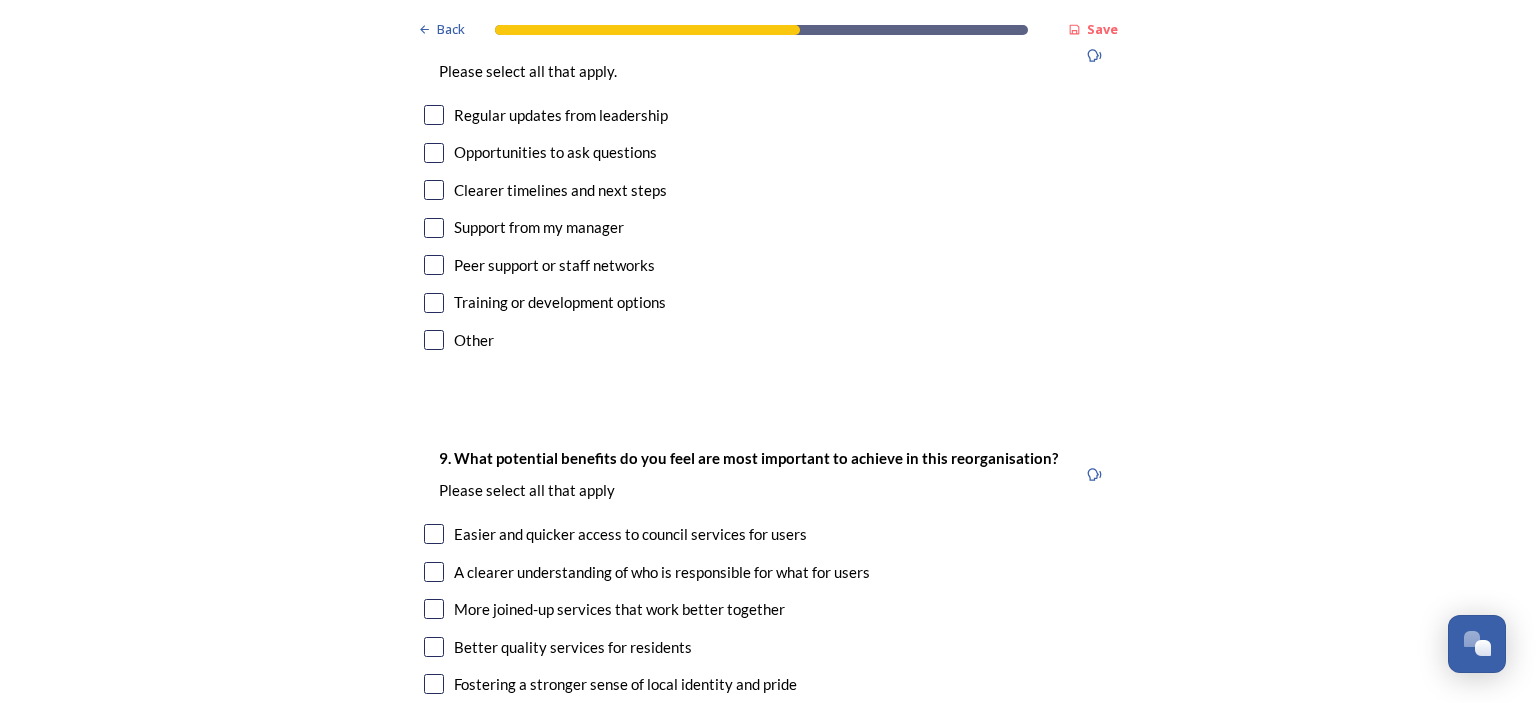 click at bounding box center [434, 303] 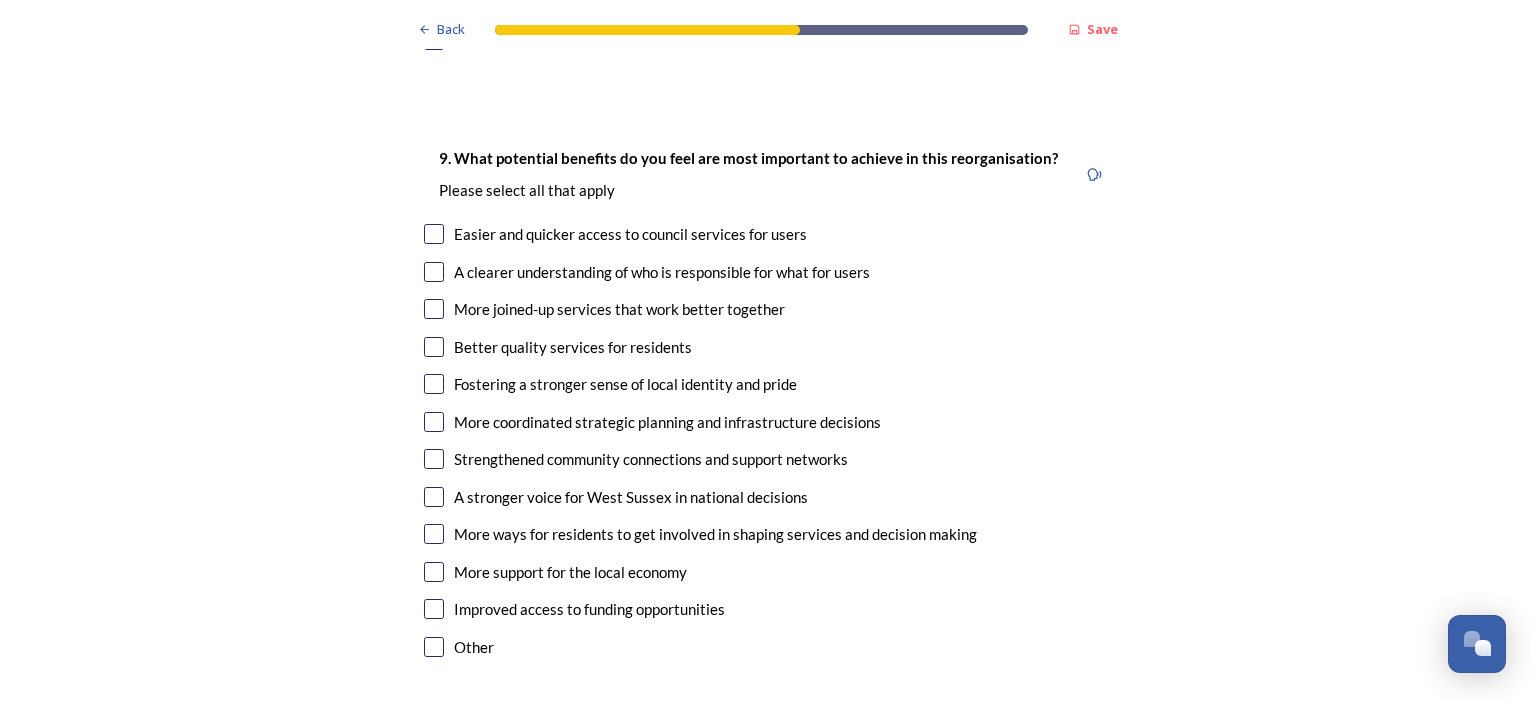 scroll, scrollTop: 4923, scrollLeft: 0, axis: vertical 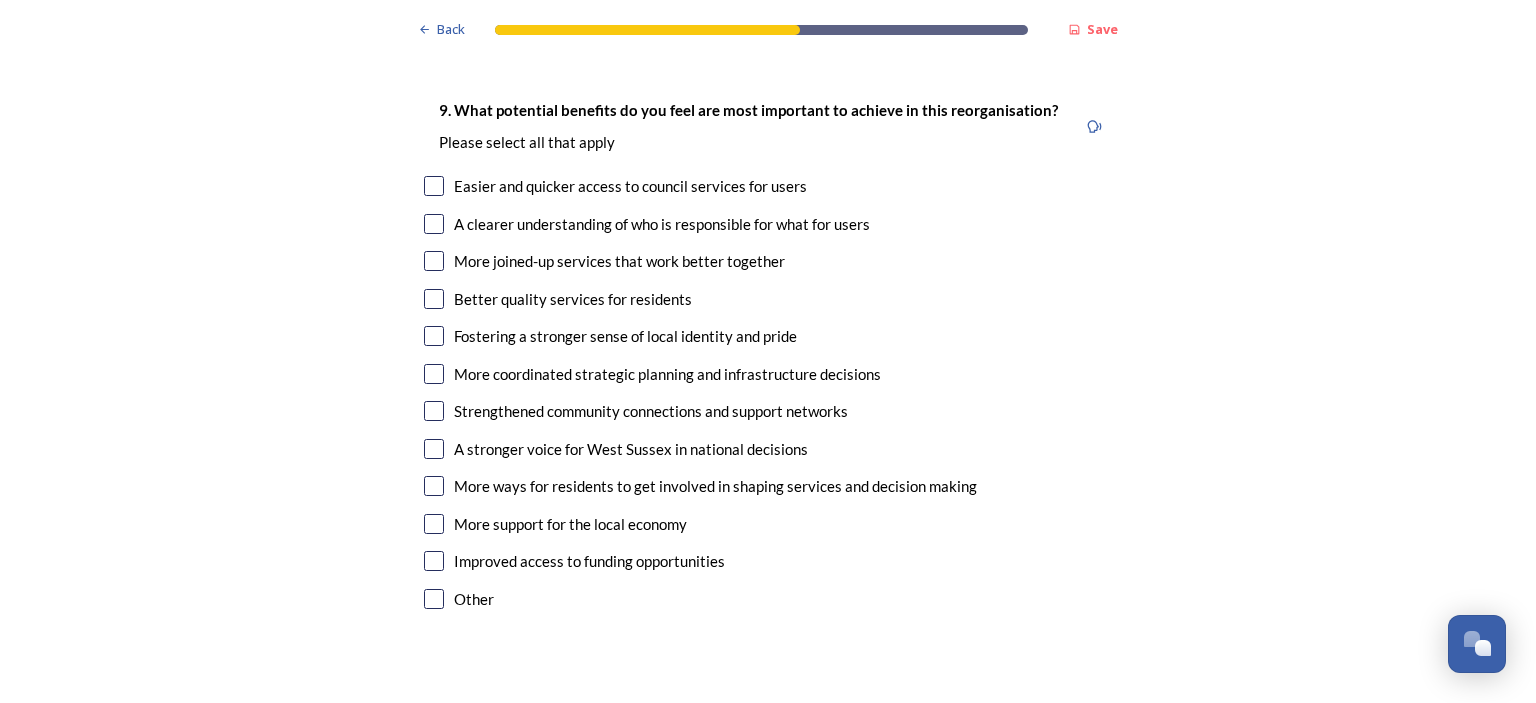 click at bounding box center [434, 336] 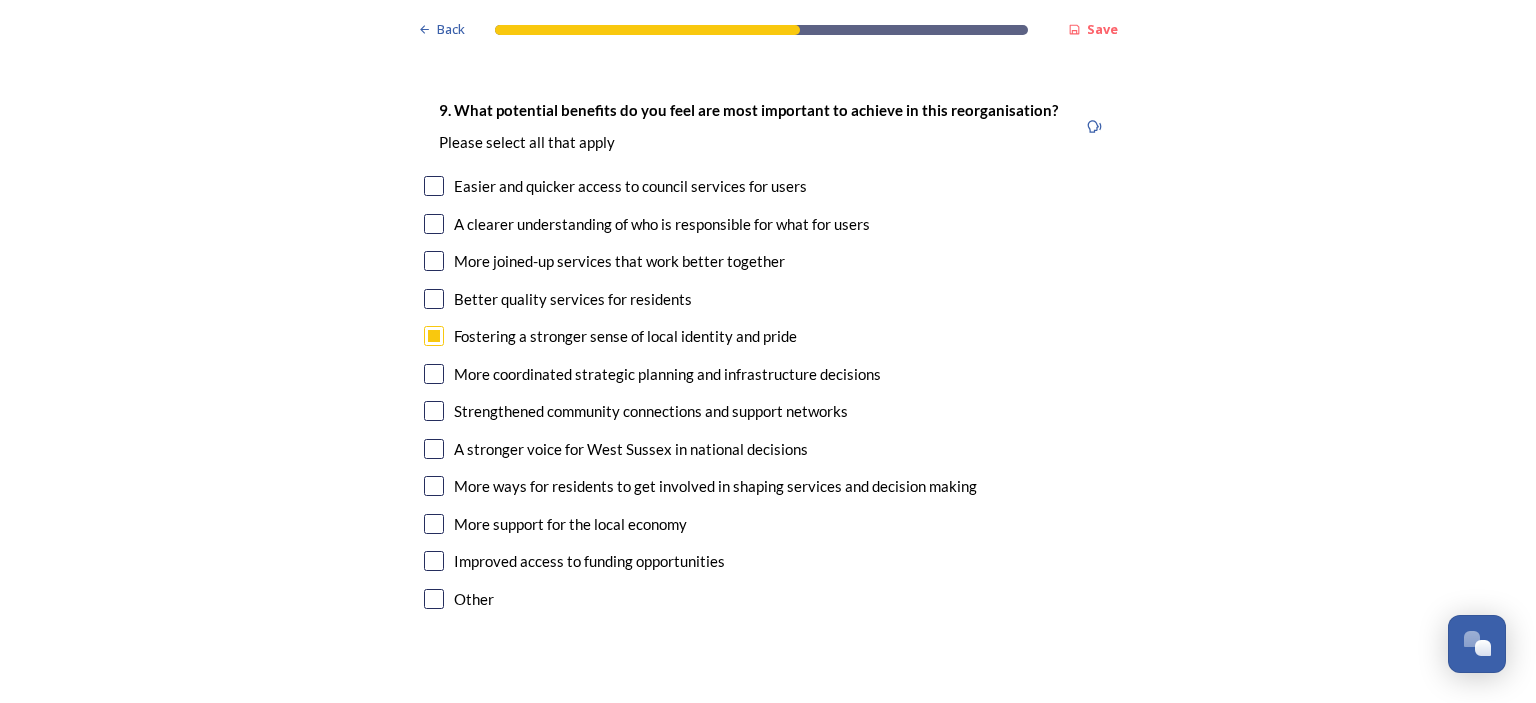 click at bounding box center [434, 486] 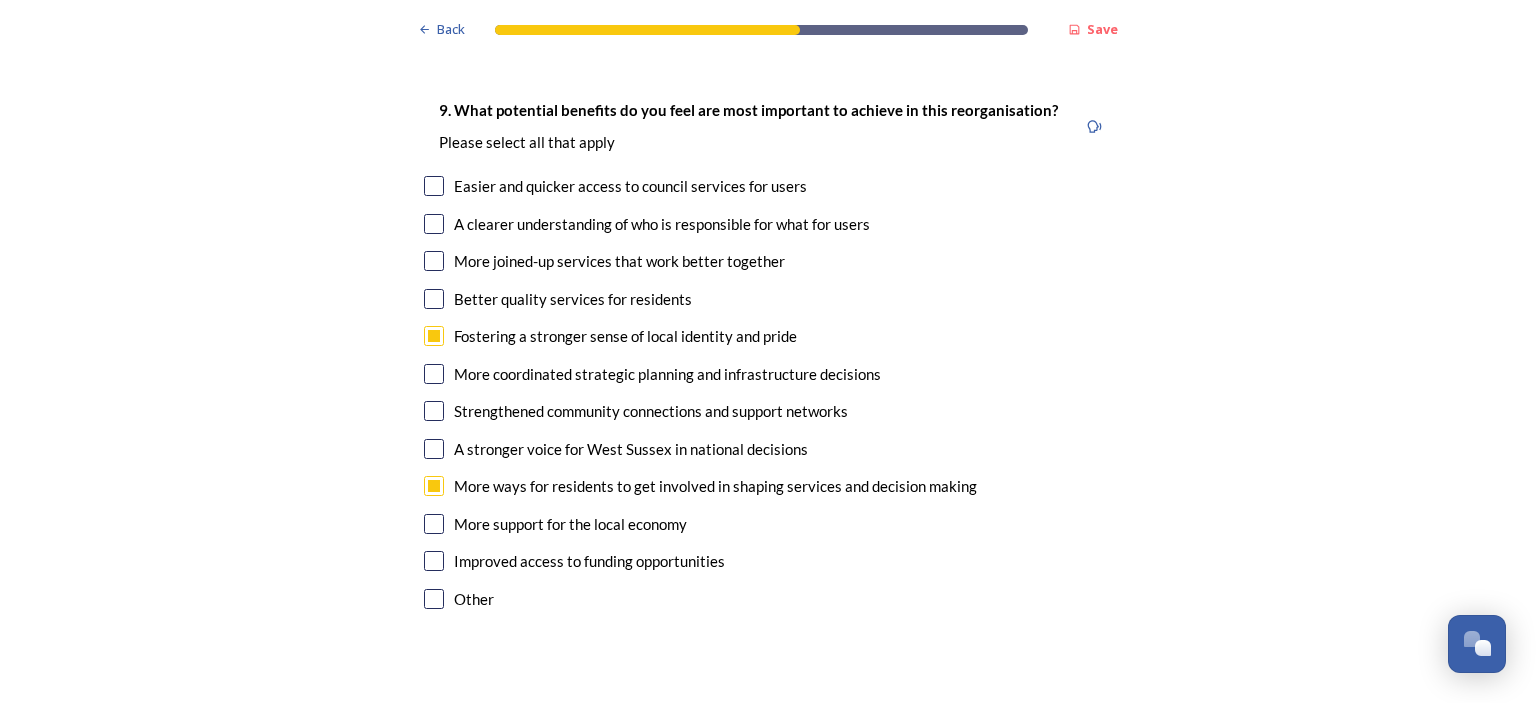 click at bounding box center [434, 524] 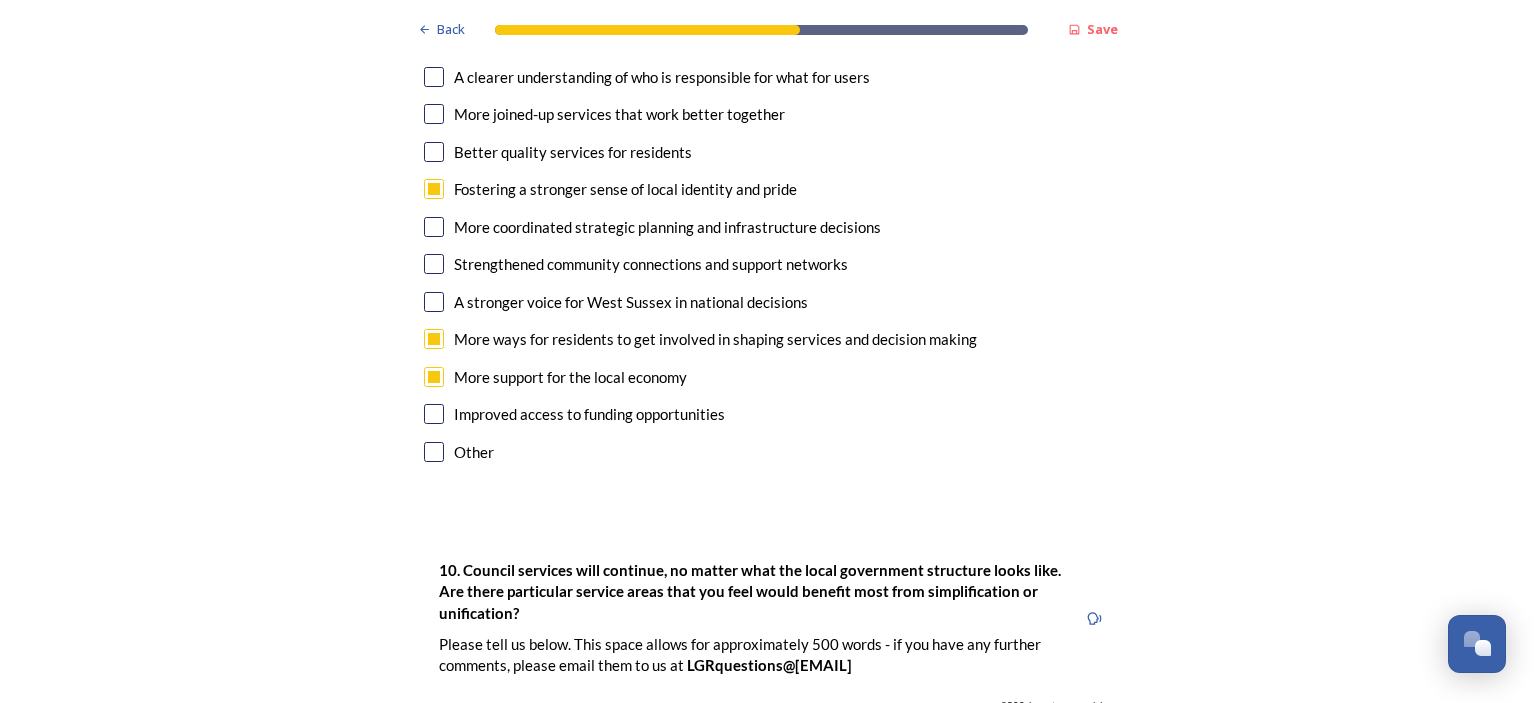 scroll, scrollTop: 5054, scrollLeft: 0, axis: vertical 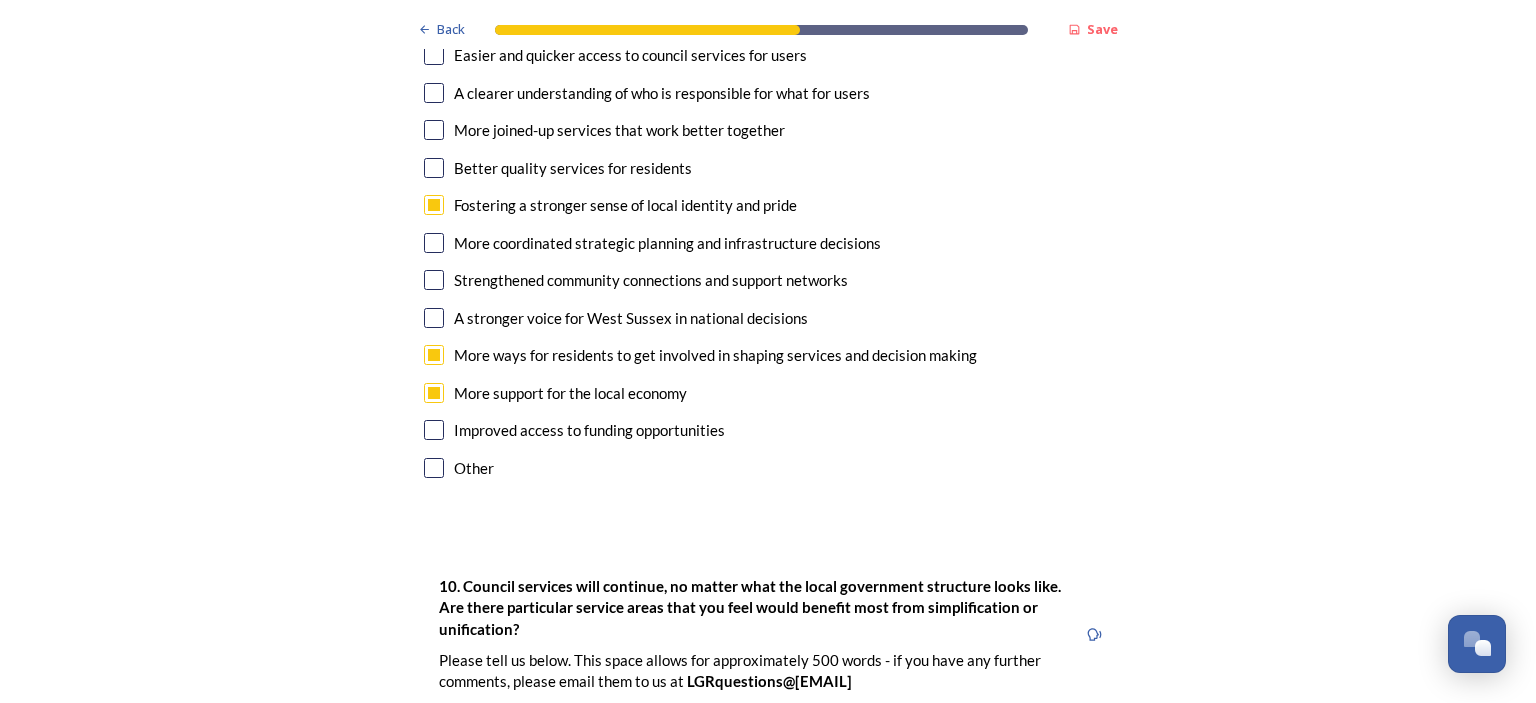 click at bounding box center [434, 130] 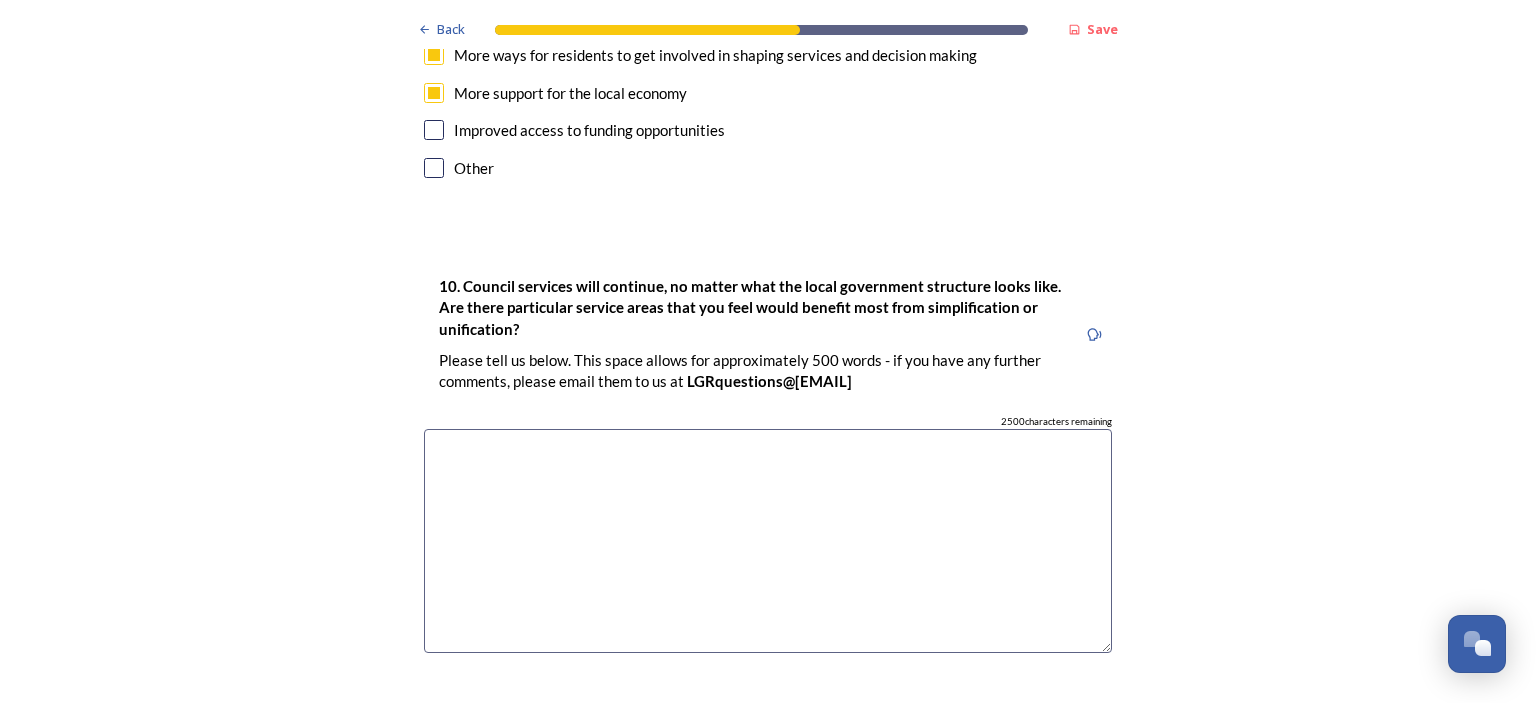 scroll, scrollTop: 5370, scrollLeft: 0, axis: vertical 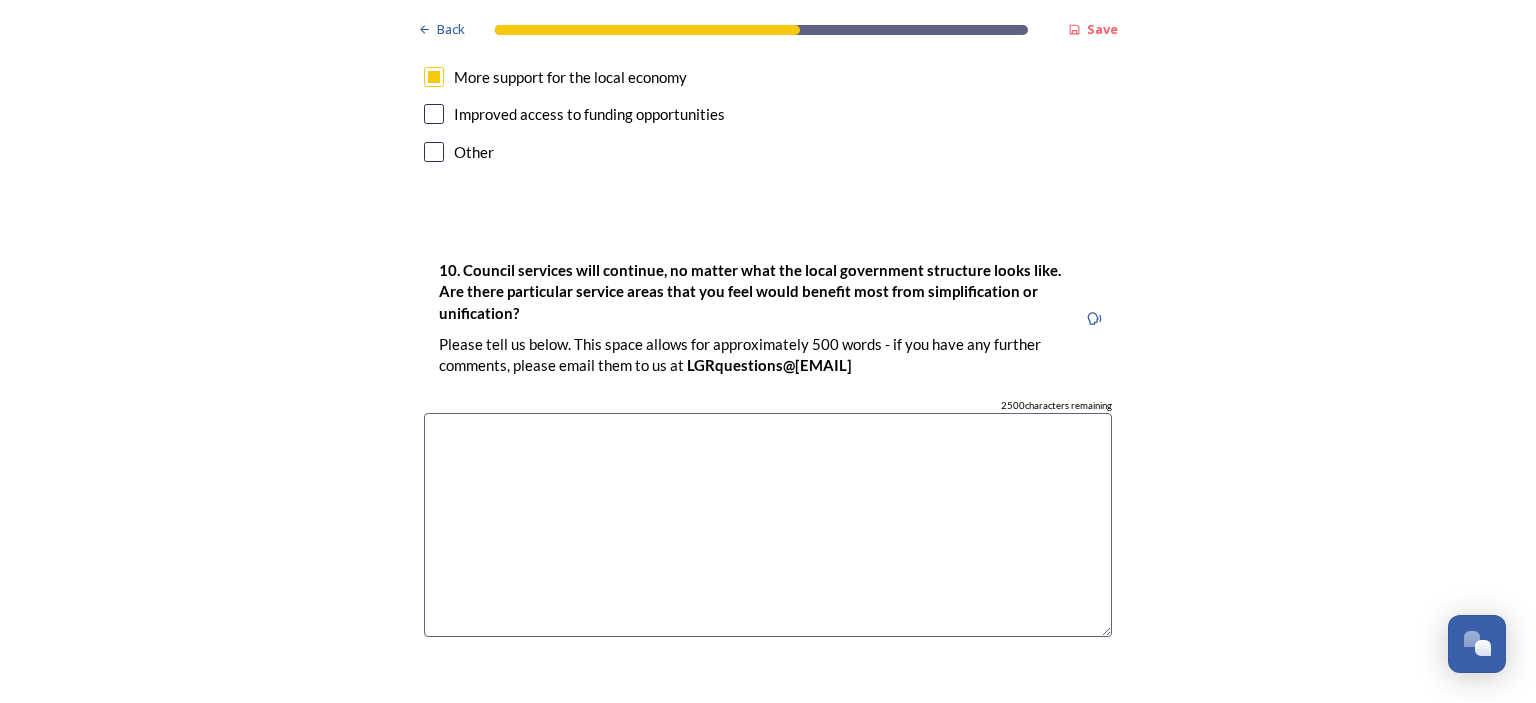 click at bounding box center [768, 525] 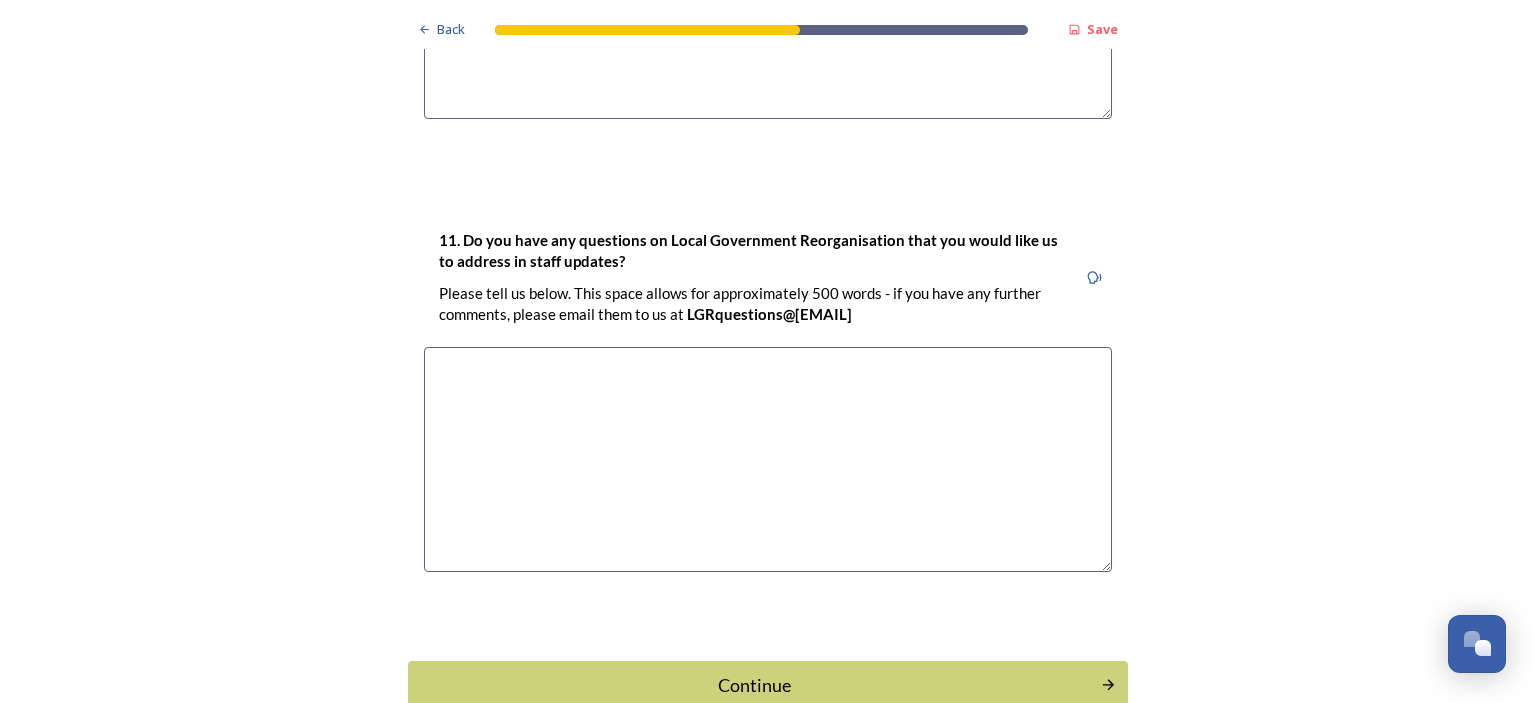 scroll, scrollTop: 5944, scrollLeft: 0, axis: vertical 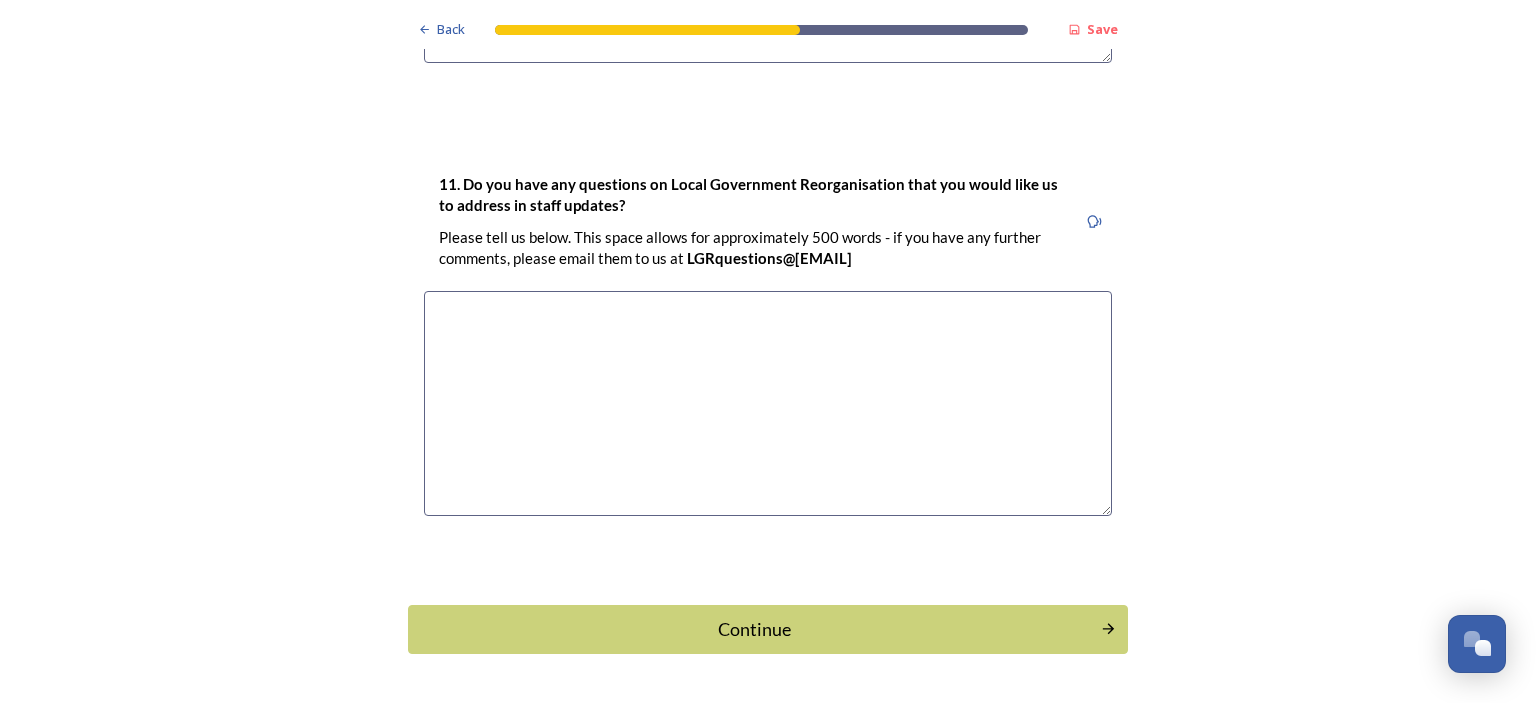 type on "NO every one is different. Some in house some are outsourced - how would you join them up?" 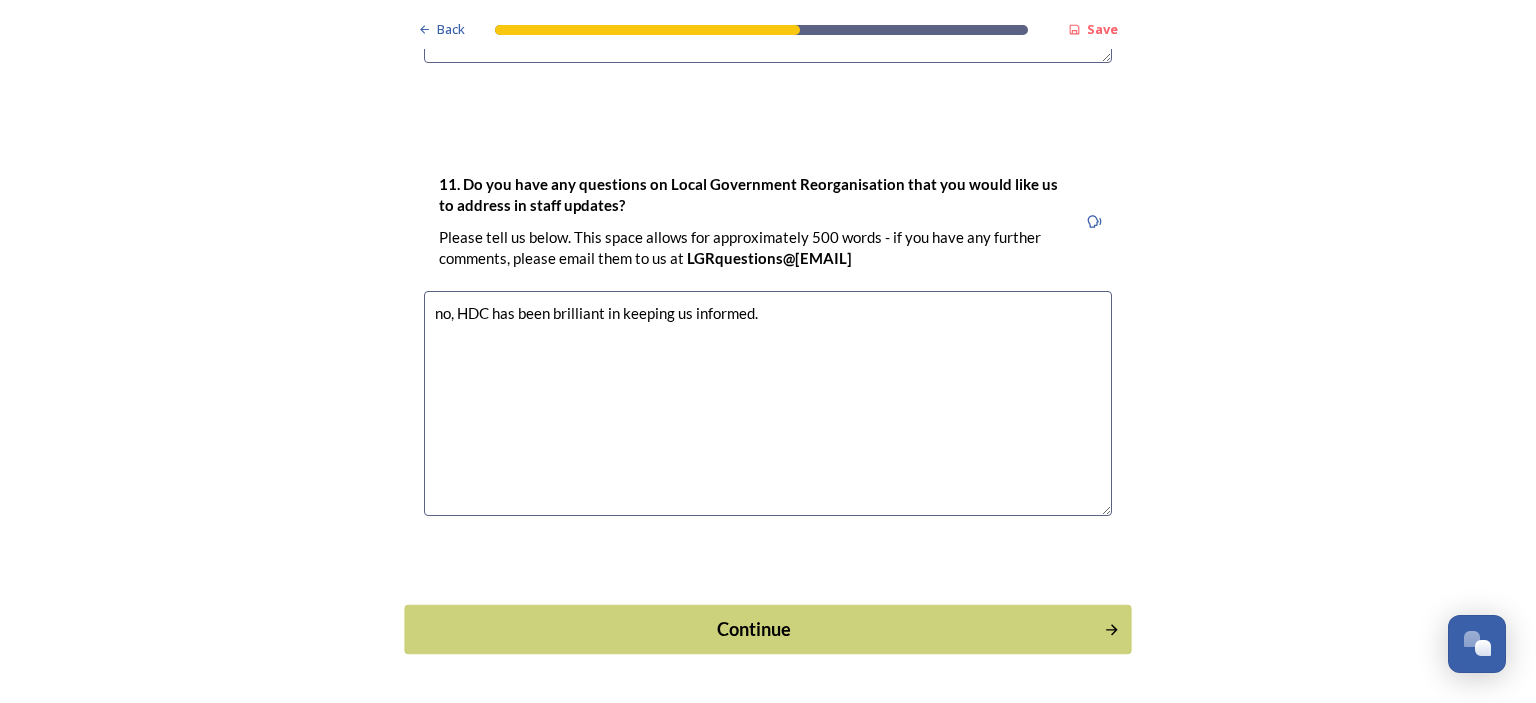 type on "no, HDC has been brilliant in keeping us informed." 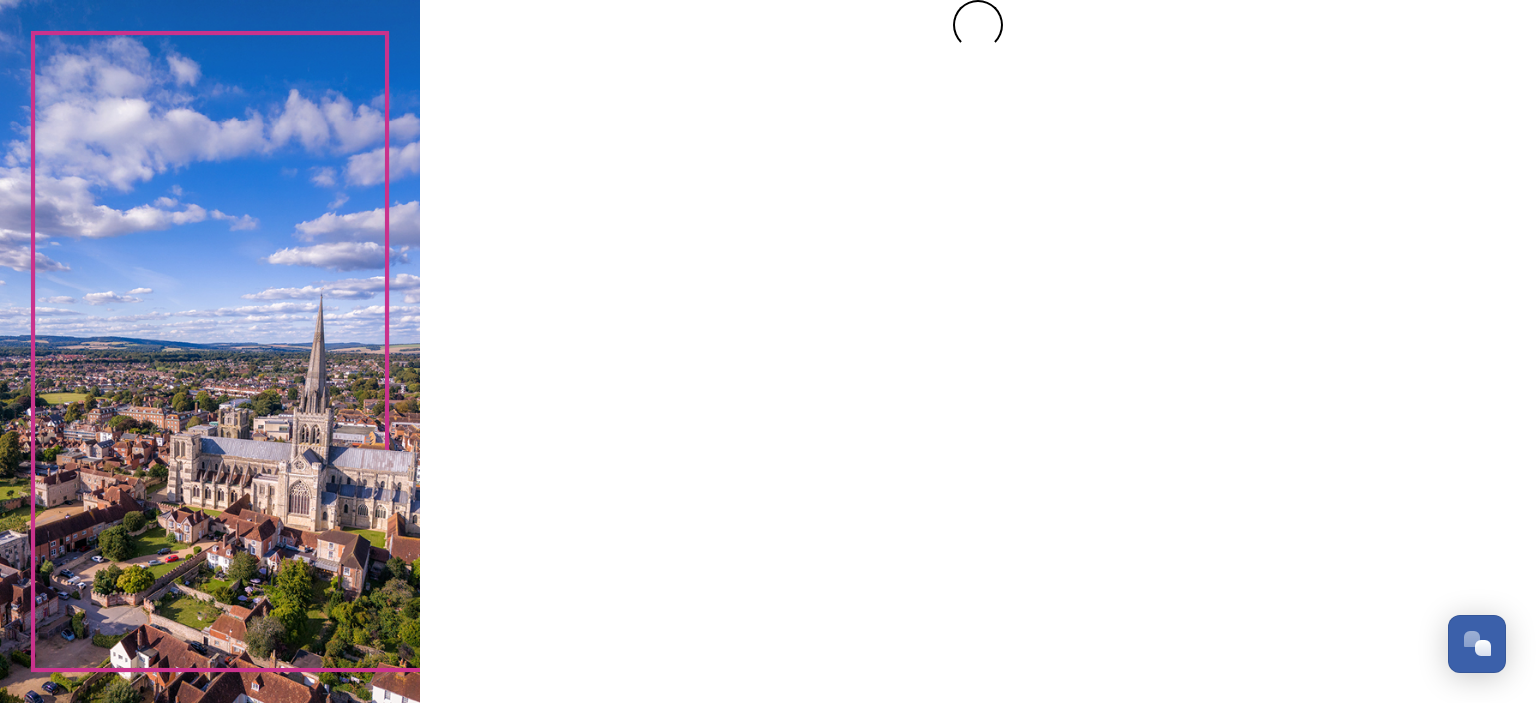 scroll, scrollTop: 0, scrollLeft: 0, axis: both 